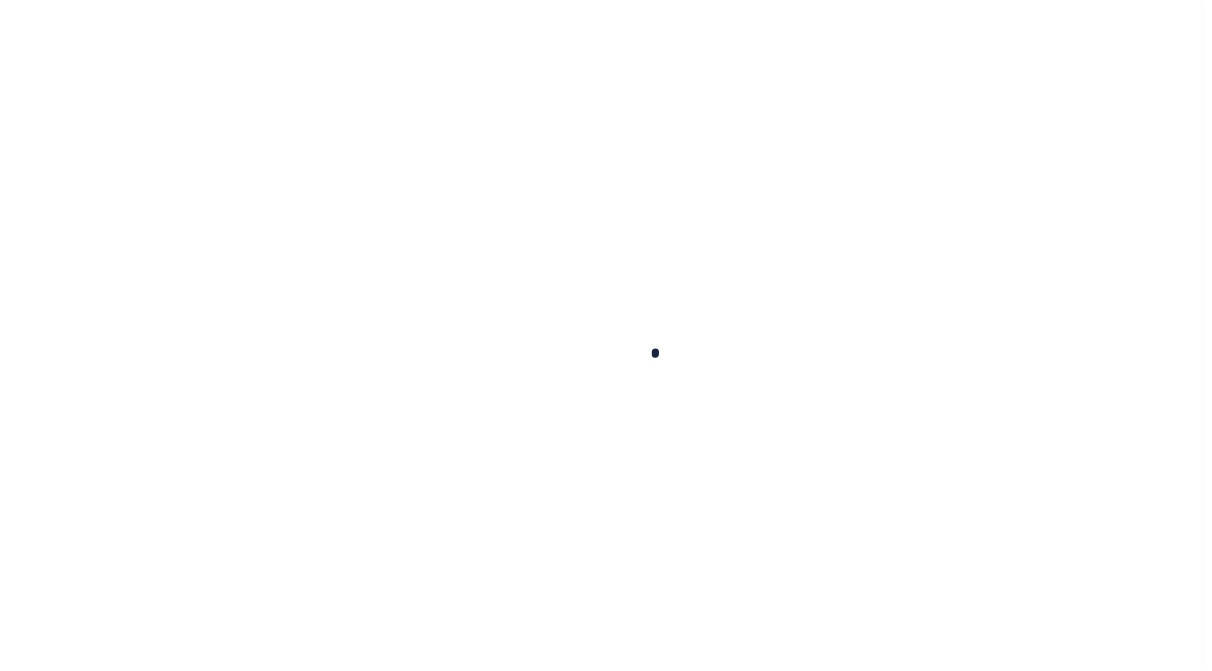 scroll, scrollTop: 0, scrollLeft: 0, axis: both 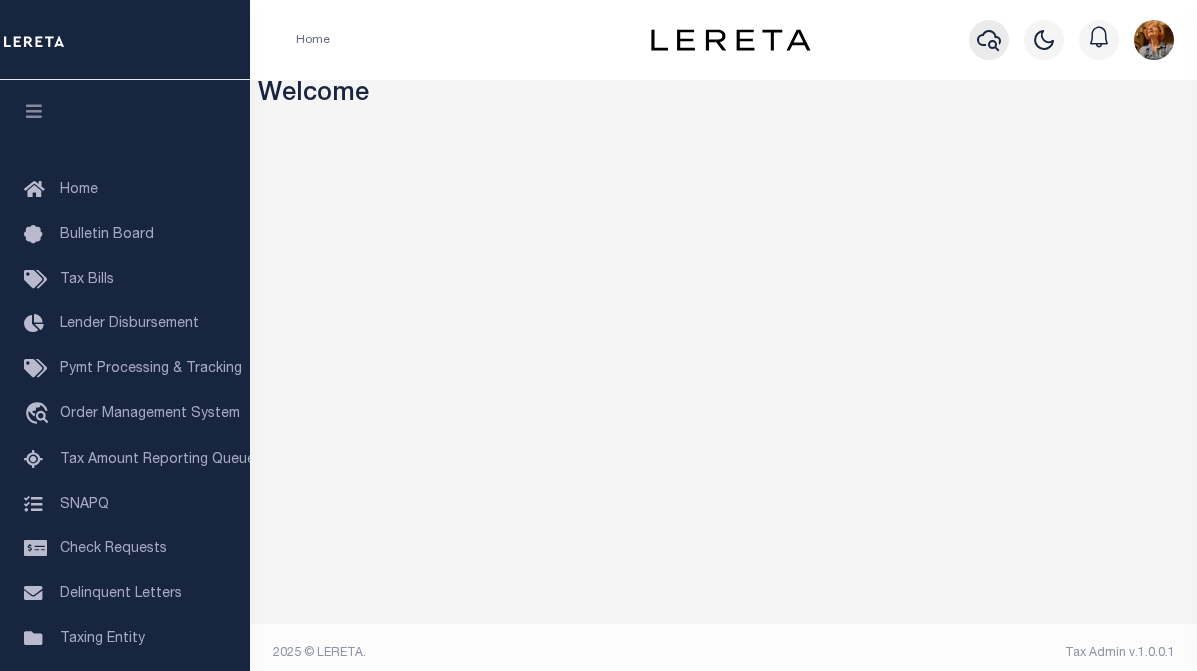 click 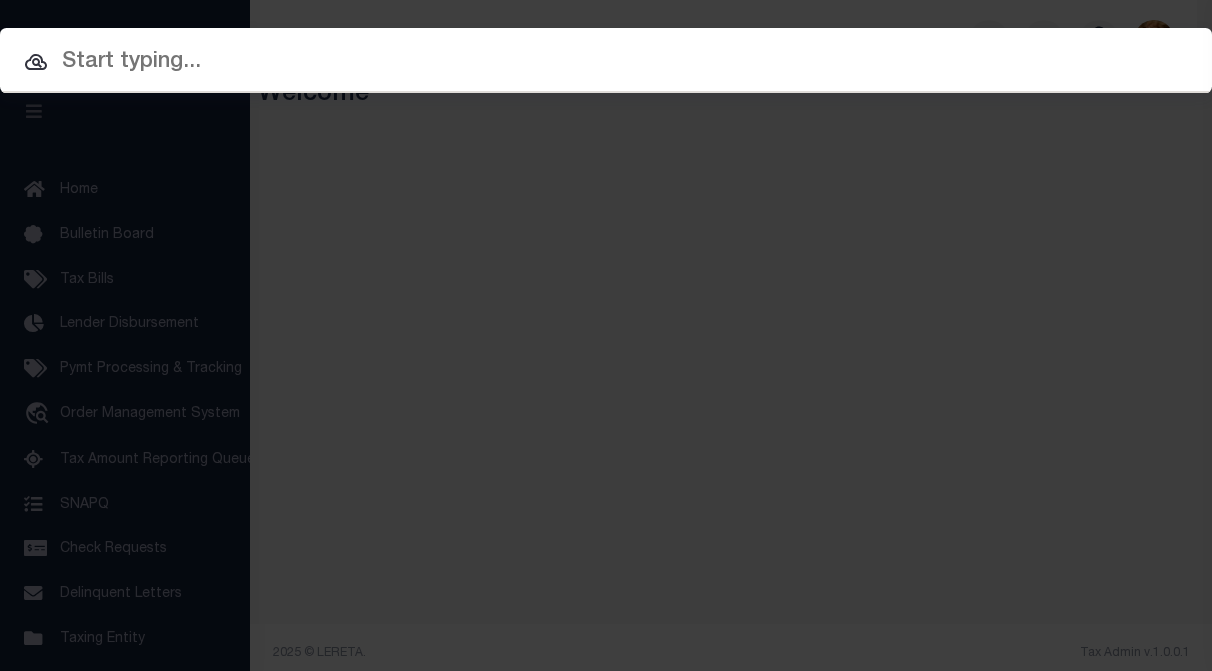 click at bounding box center (606, 62) 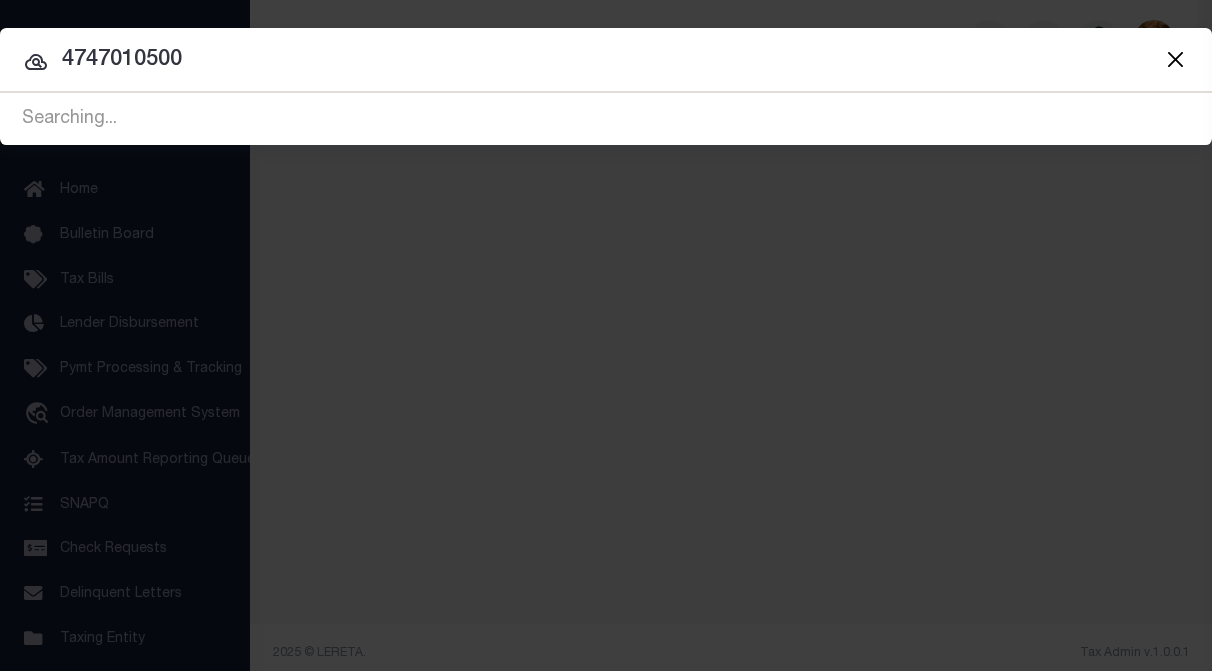 type on "4747010500" 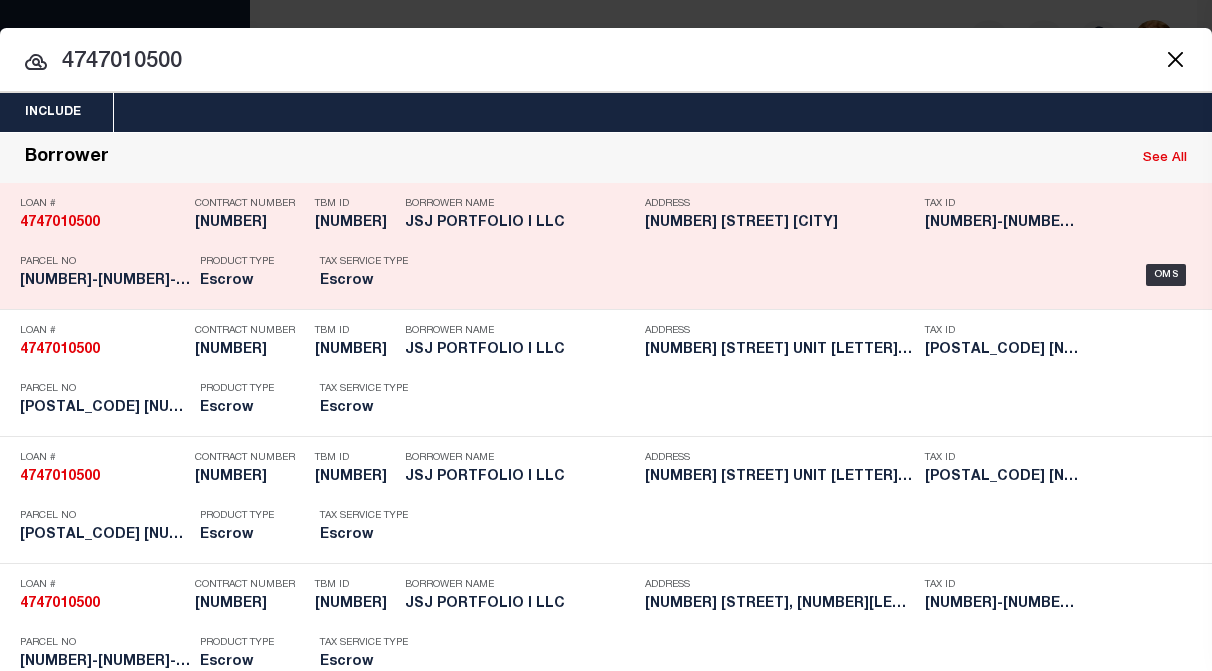click on "JSJ PORTFOLIO I LLC" at bounding box center (520, 223) 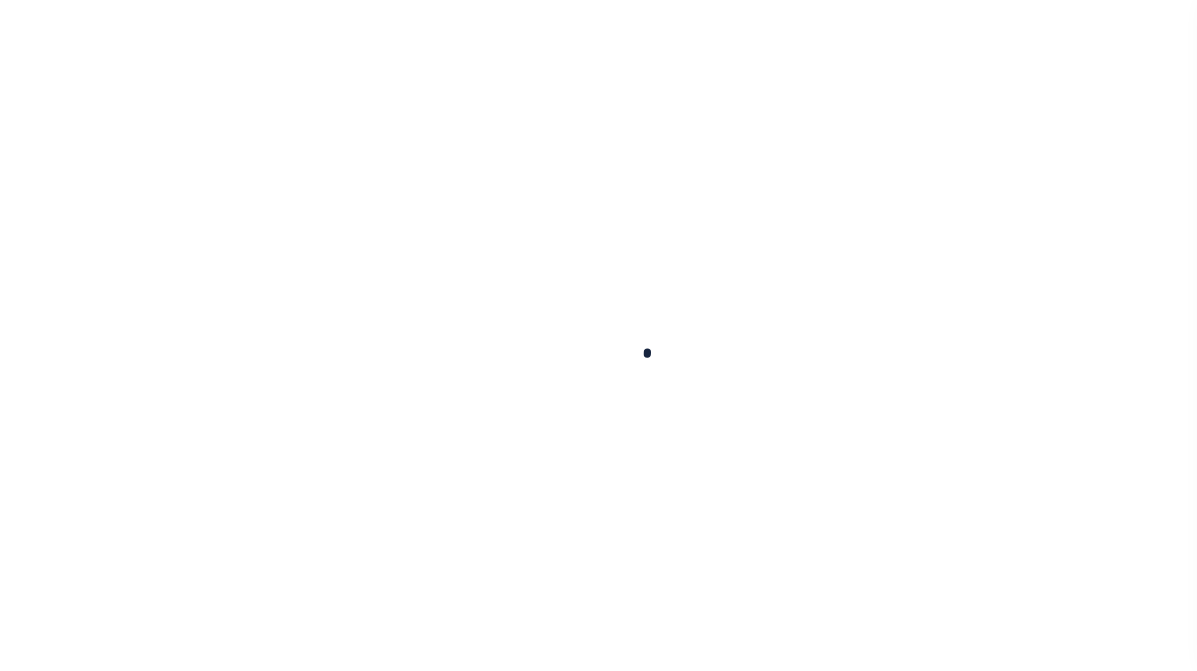 scroll, scrollTop: 0, scrollLeft: 0, axis: both 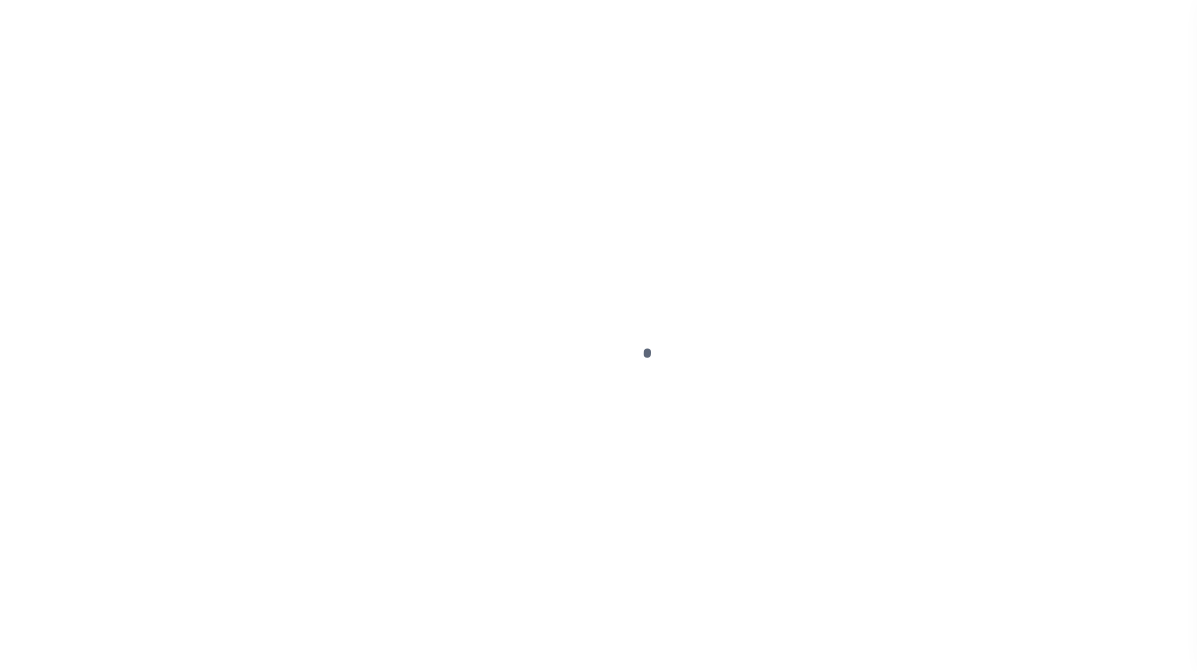 type on "4747010500" 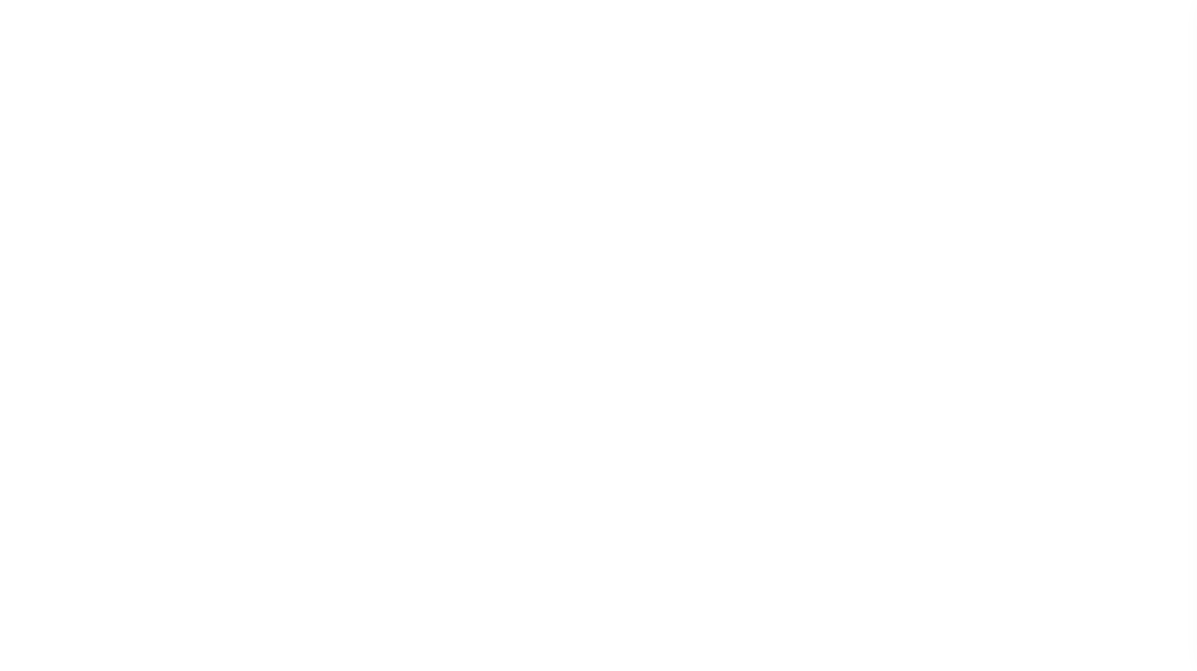 type on "[NUMBER] [STREET]" 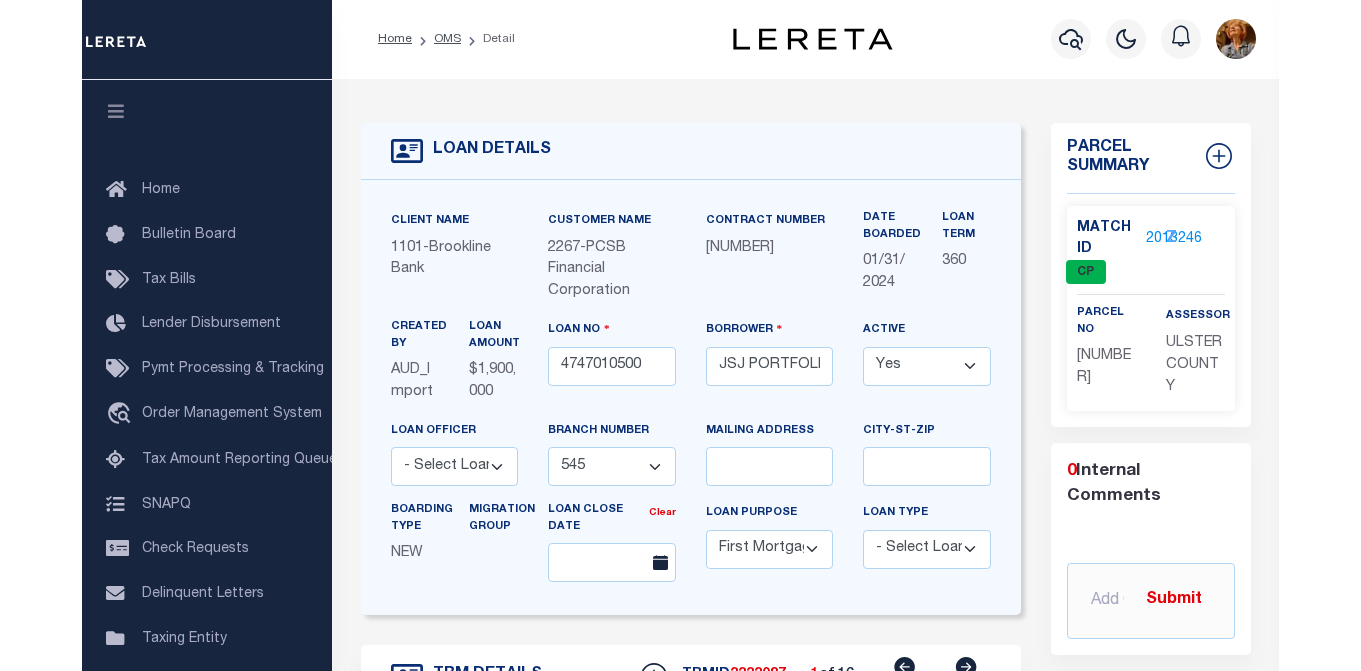 scroll, scrollTop: 0, scrollLeft: 0, axis: both 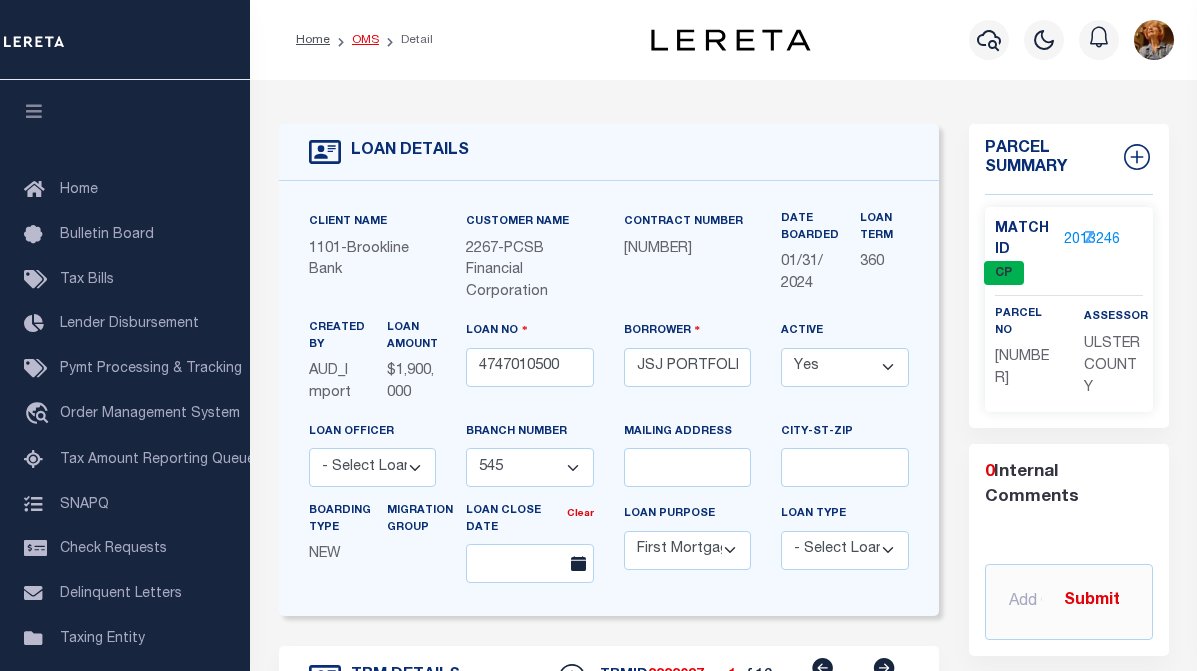click on "OMS" at bounding box center [365, 40] 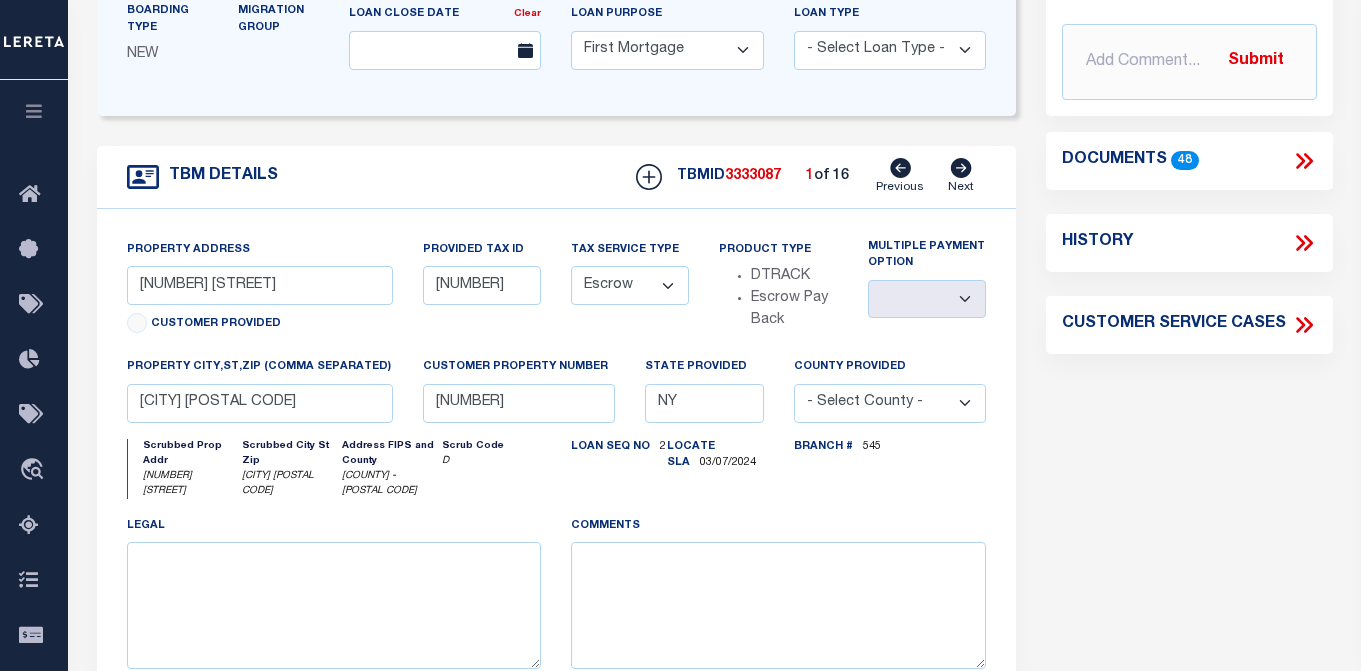 scroll, scrollTop: 400, scrollLeft: 0, axis: vertical 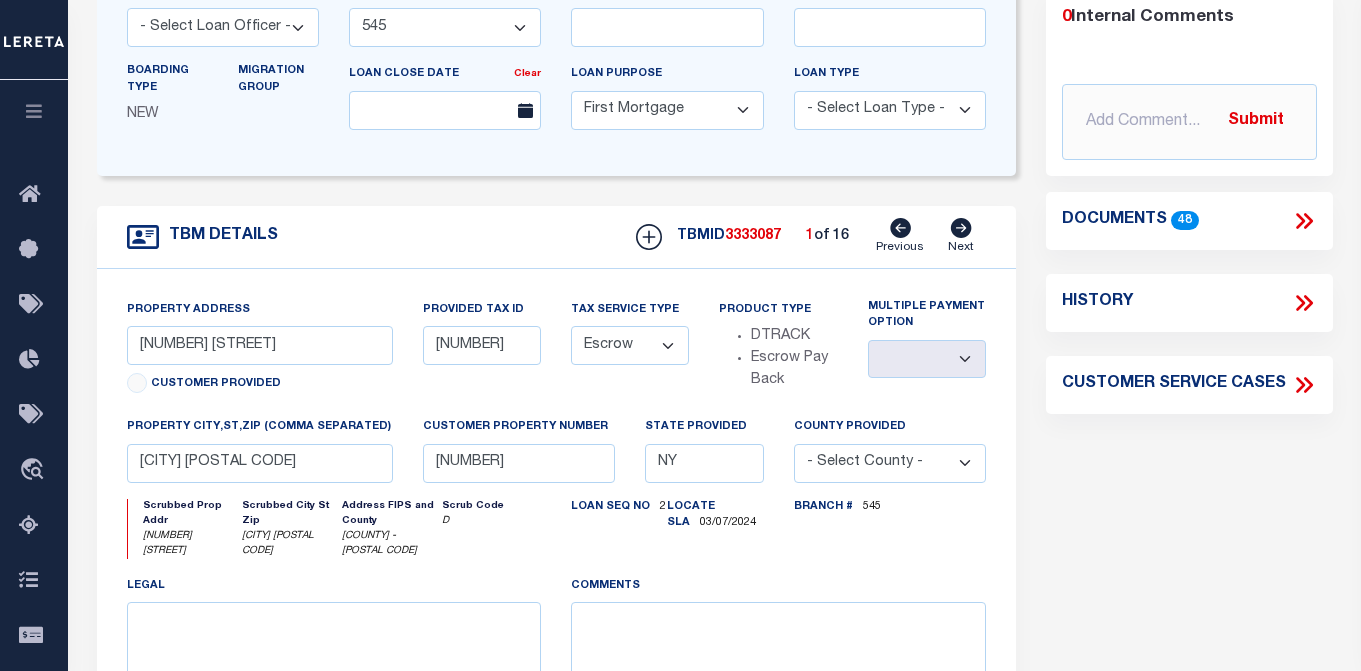 click 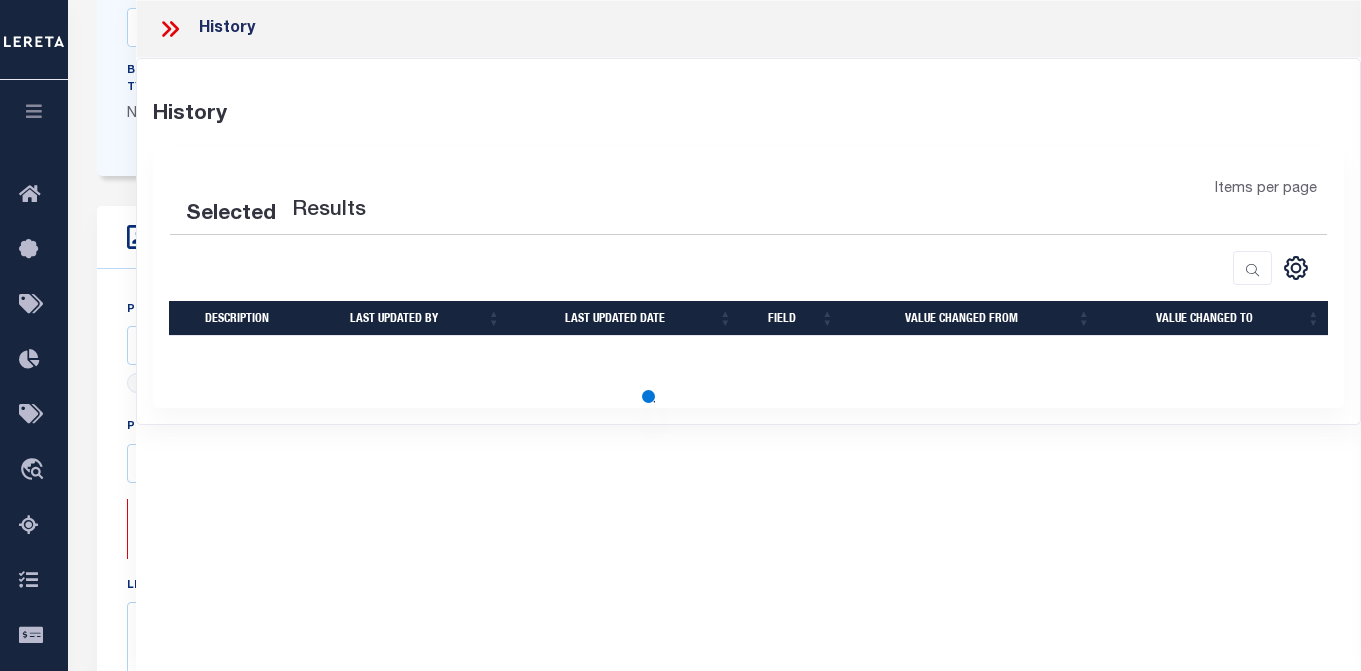 select on "100" 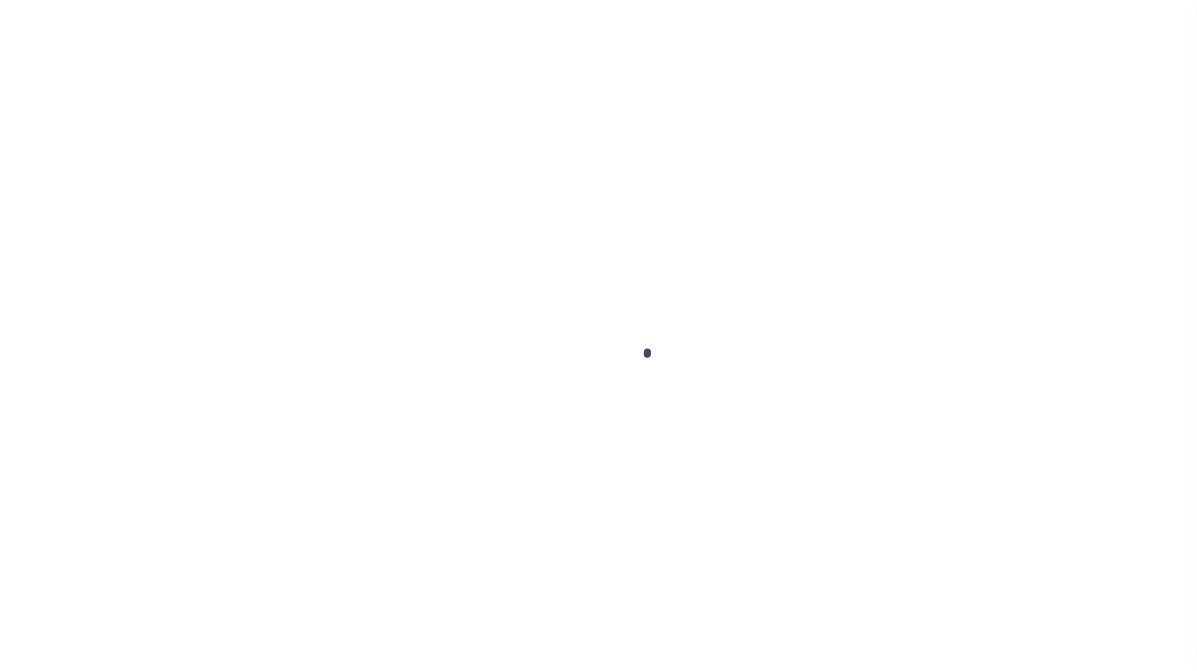 scroll, scrollTop: 0, scrollLeft: 0, axis: both 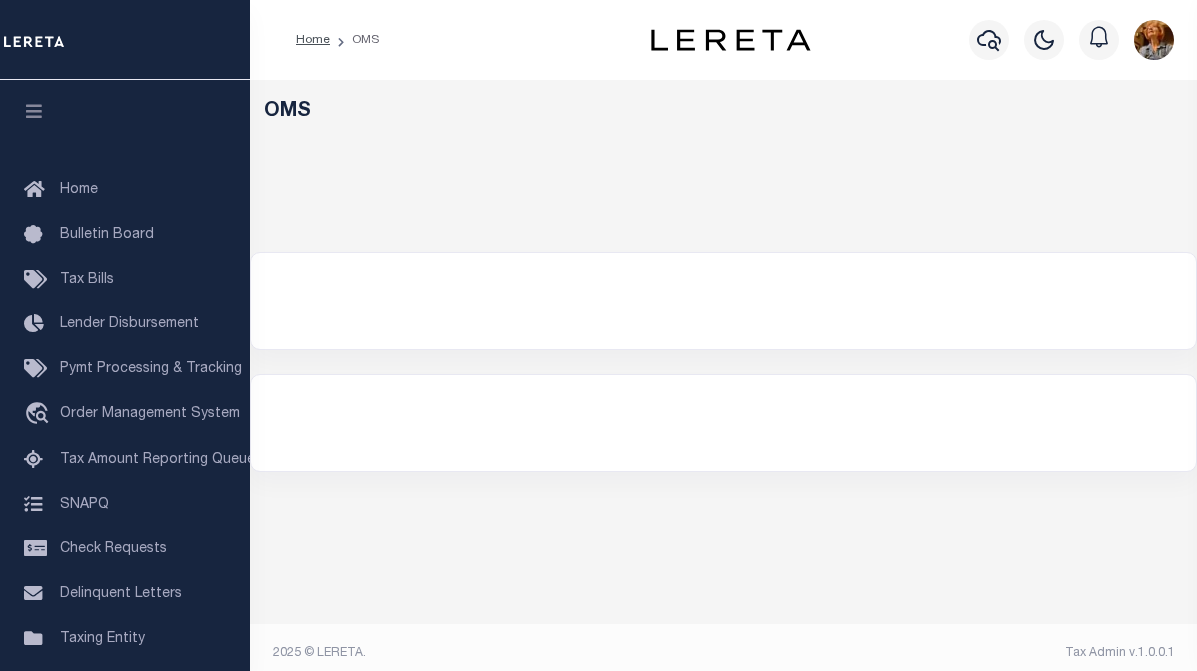 select on "200" 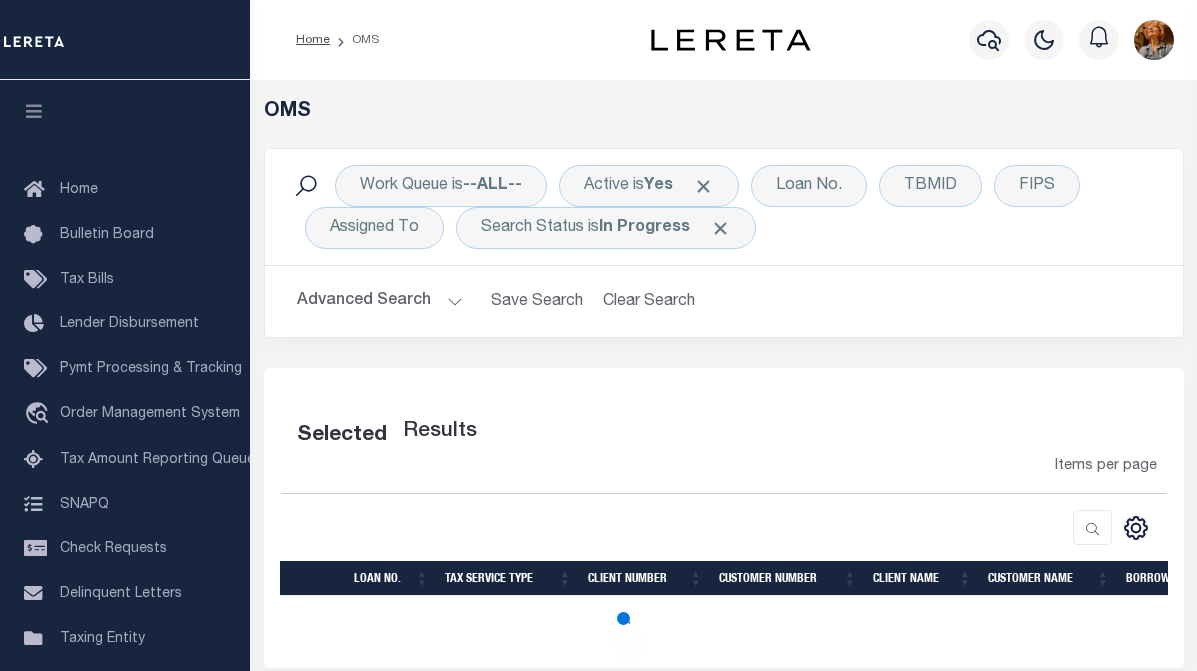 select on "200" 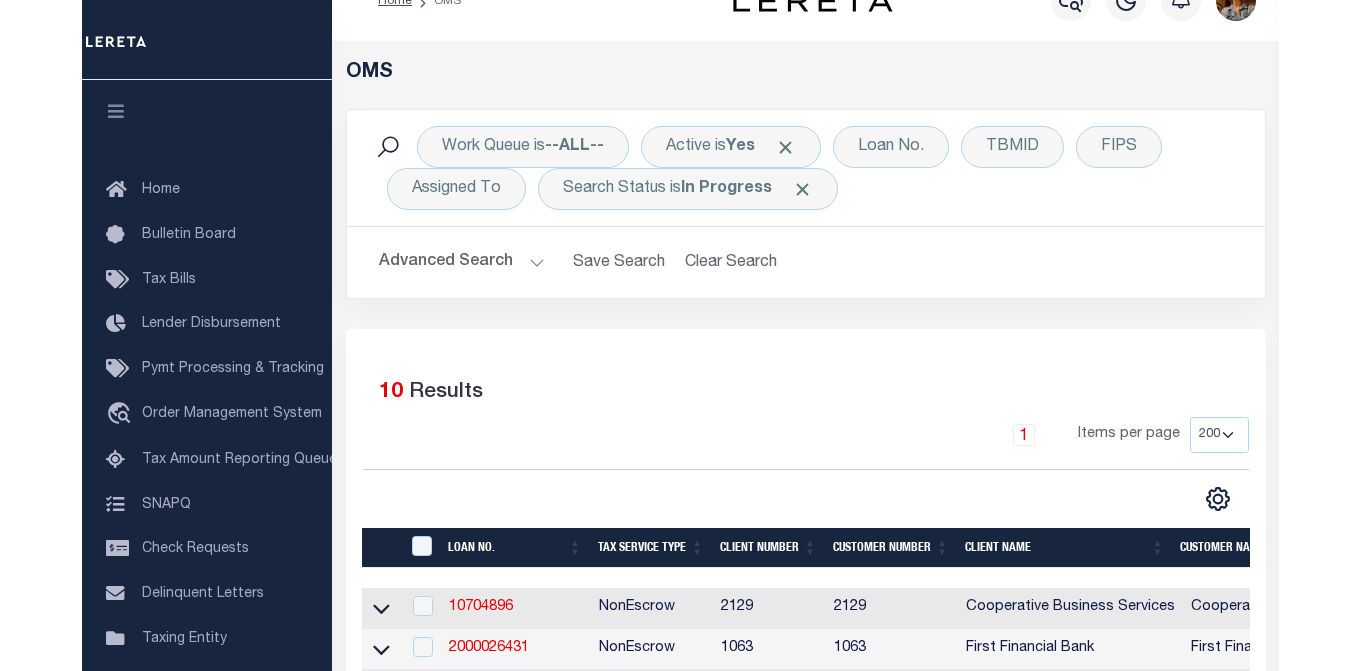 scroll, scrollTop: 0, scrollLeft: 0, axis: both 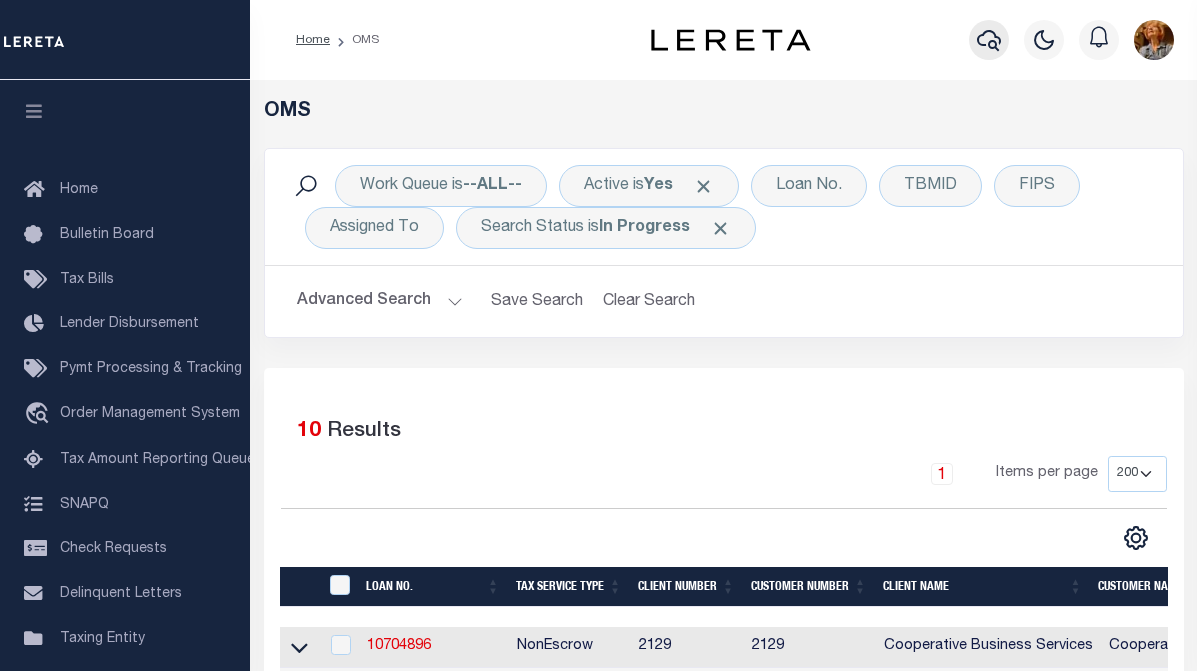click 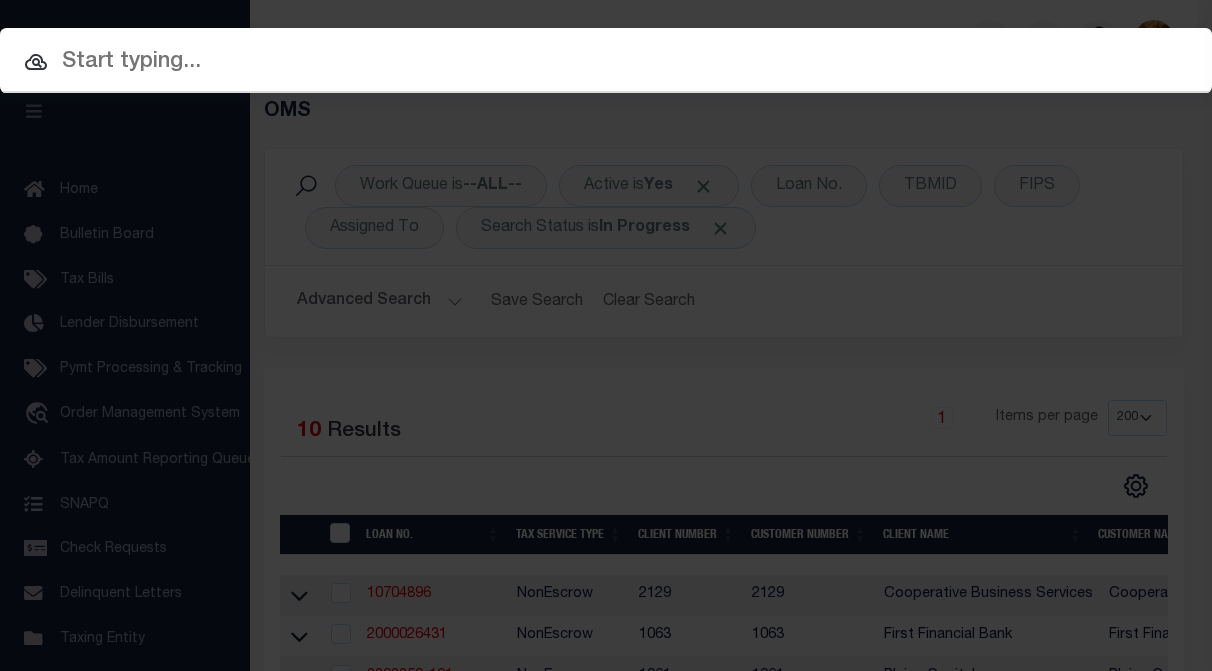 click at bounding box center [606, 62] 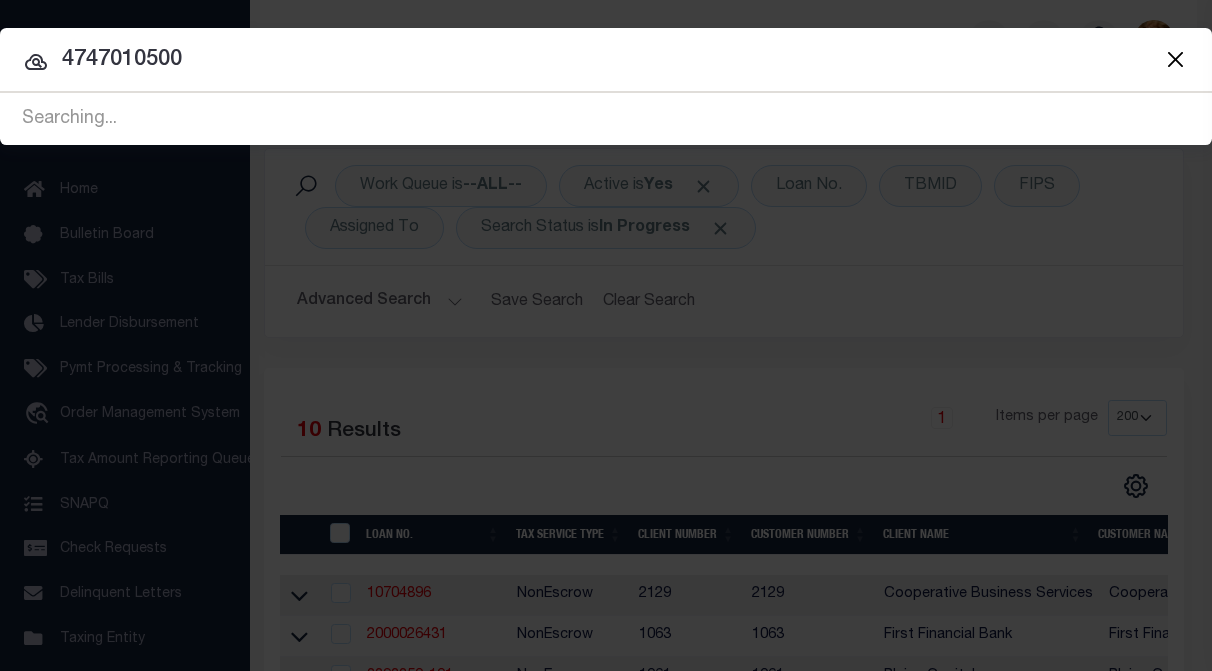 type on "4747010500" 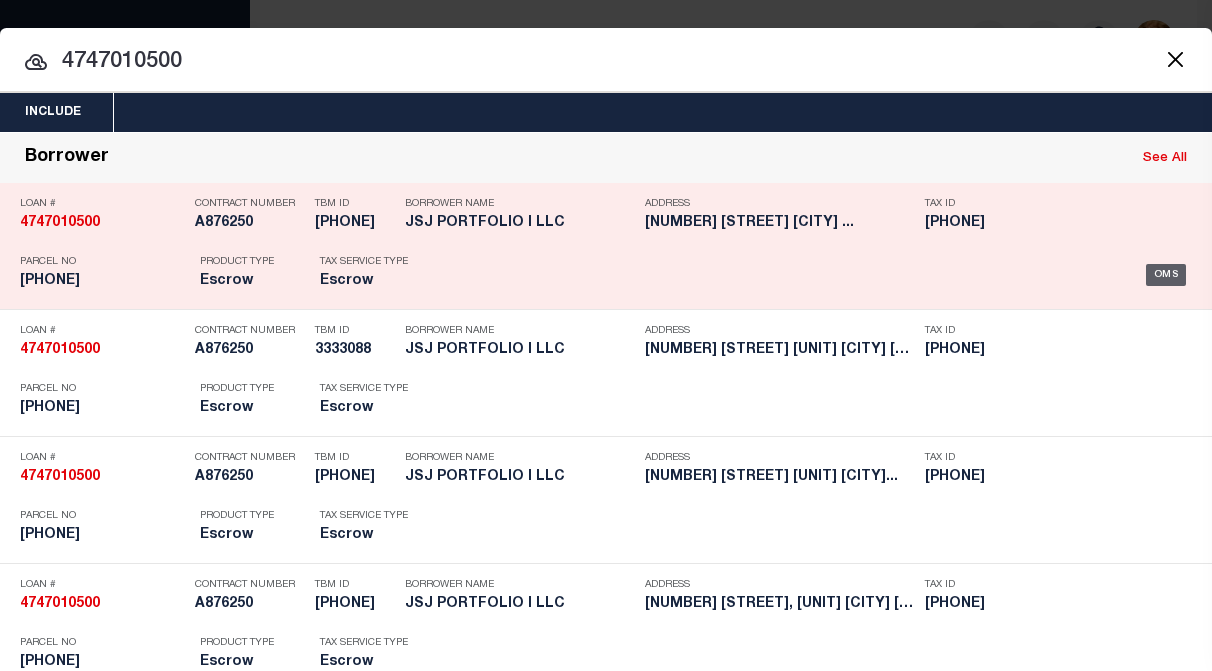 click on "OMS" at bounding box center [1166, 275] 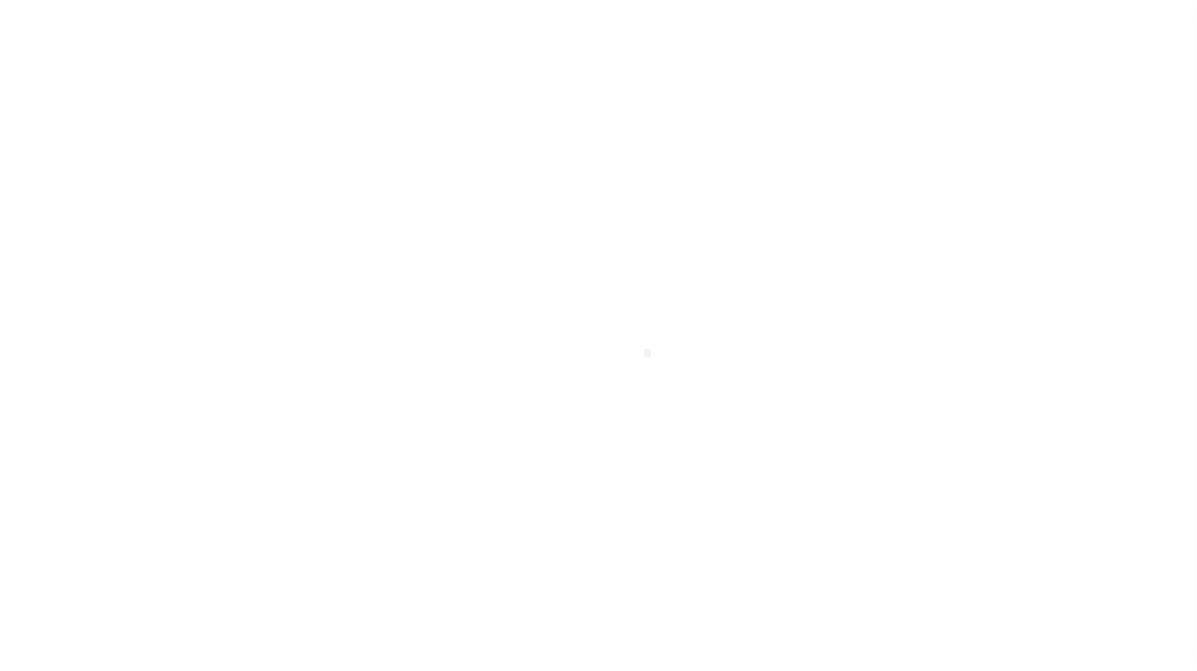 select on "10" 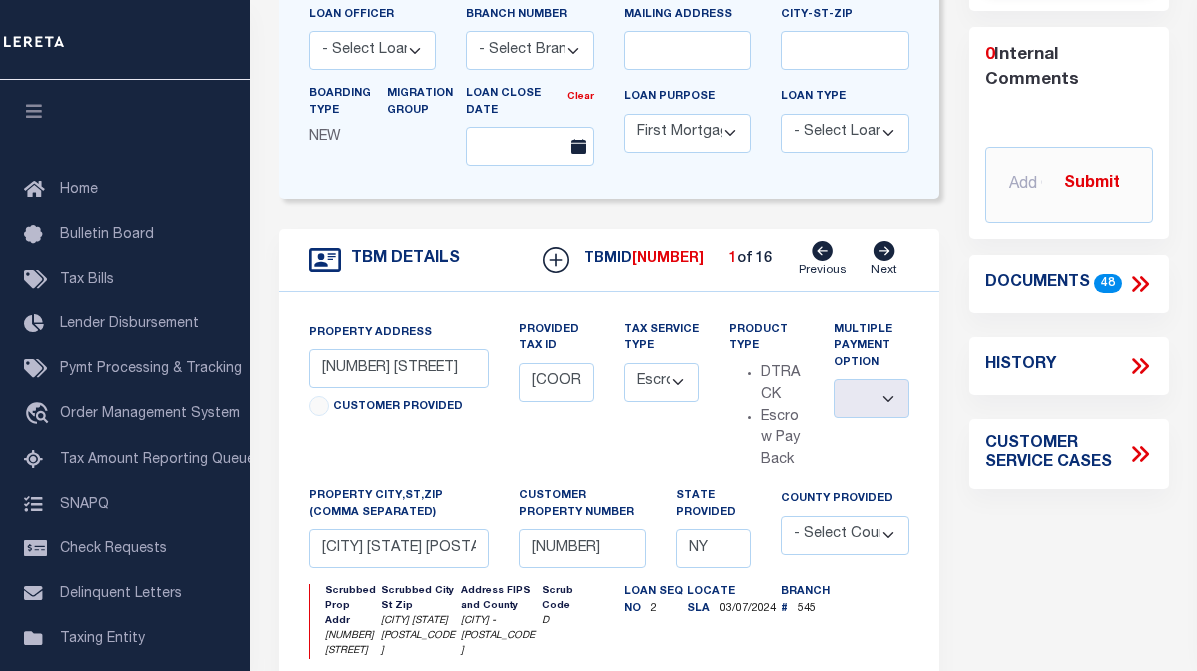 scroll, scrollTop: 323, scrollLeft: 0, axis: vertical 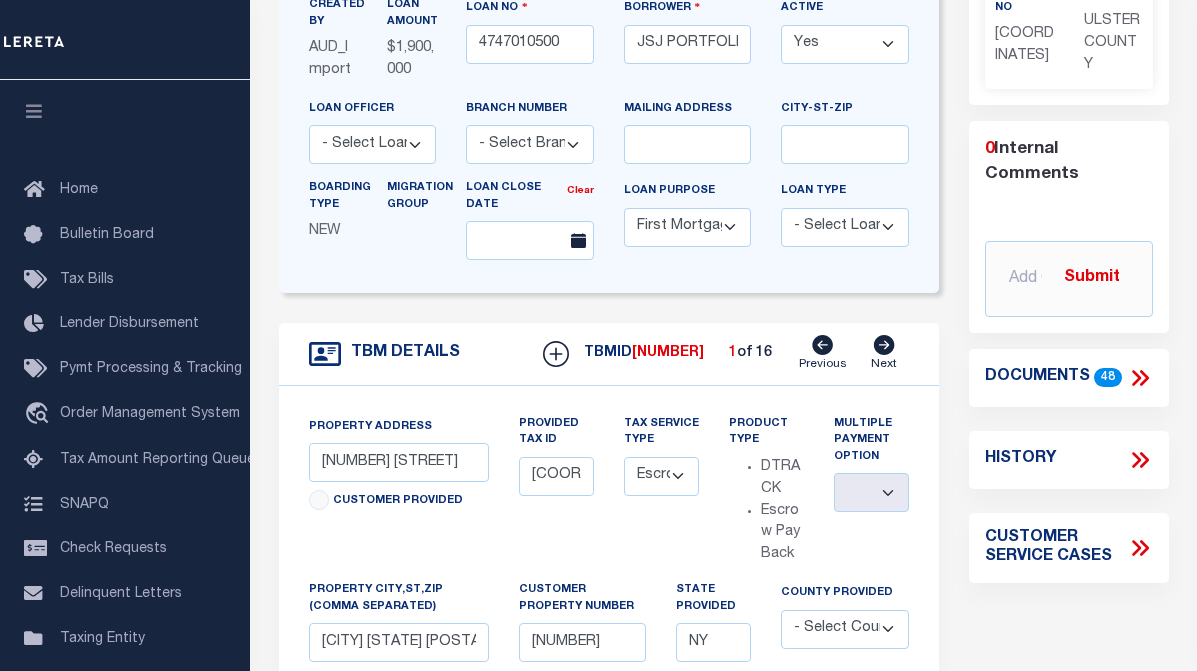 click 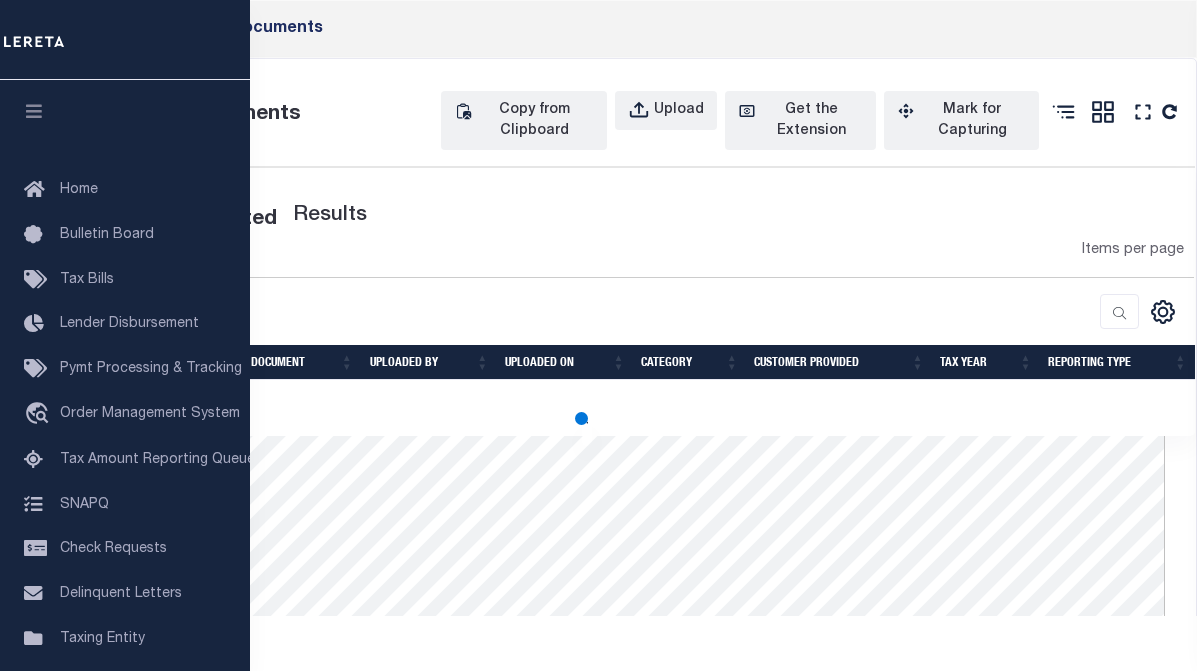 scroll, scrollTop: 0, scrollLeft: 0, axis: both 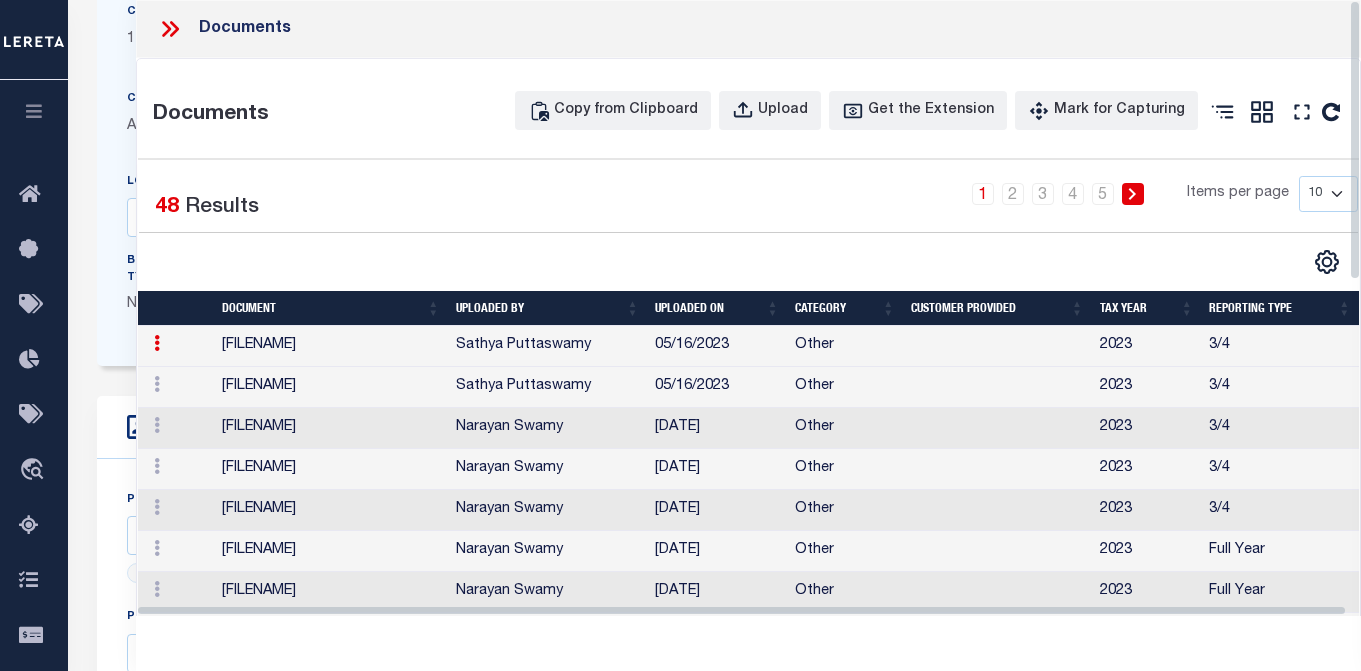 drag, startPoint x: 1355, startPoint y: 256, endPoint x: 1386, endPoint y: 6, distance: 251.91467 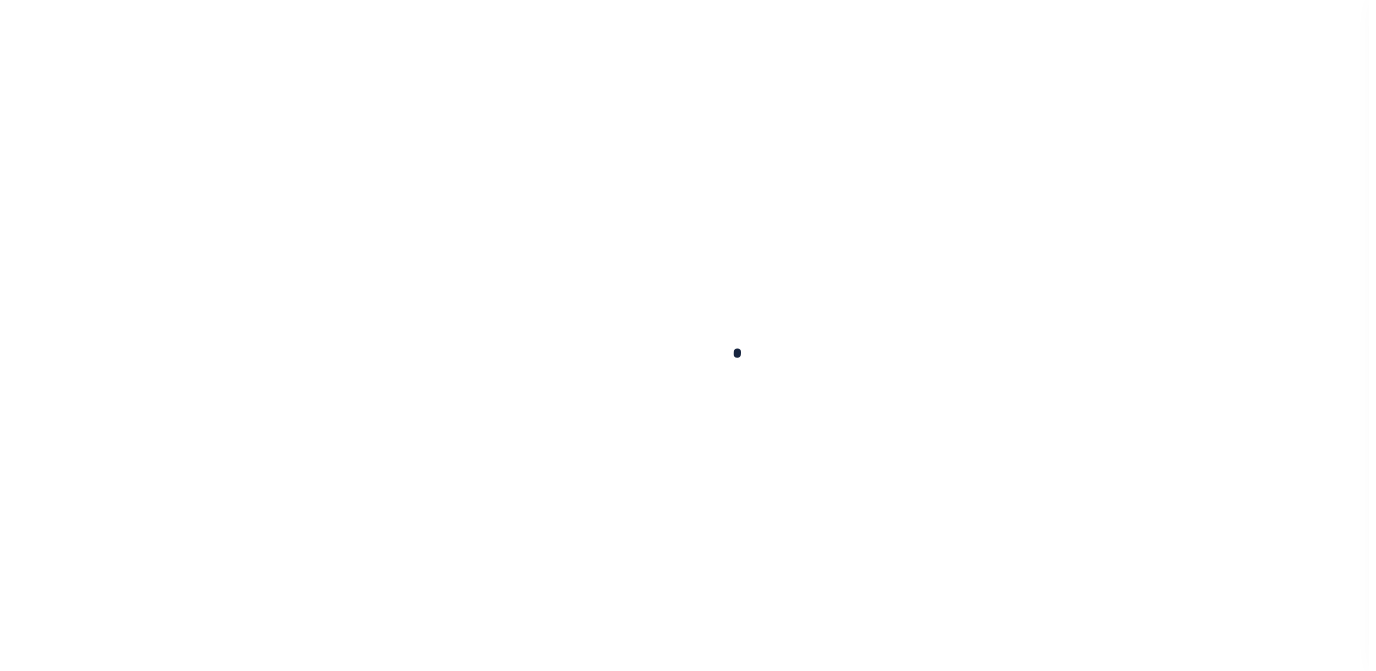 scroll, scrollTop: 0, scrollLeft: 0, axis: both 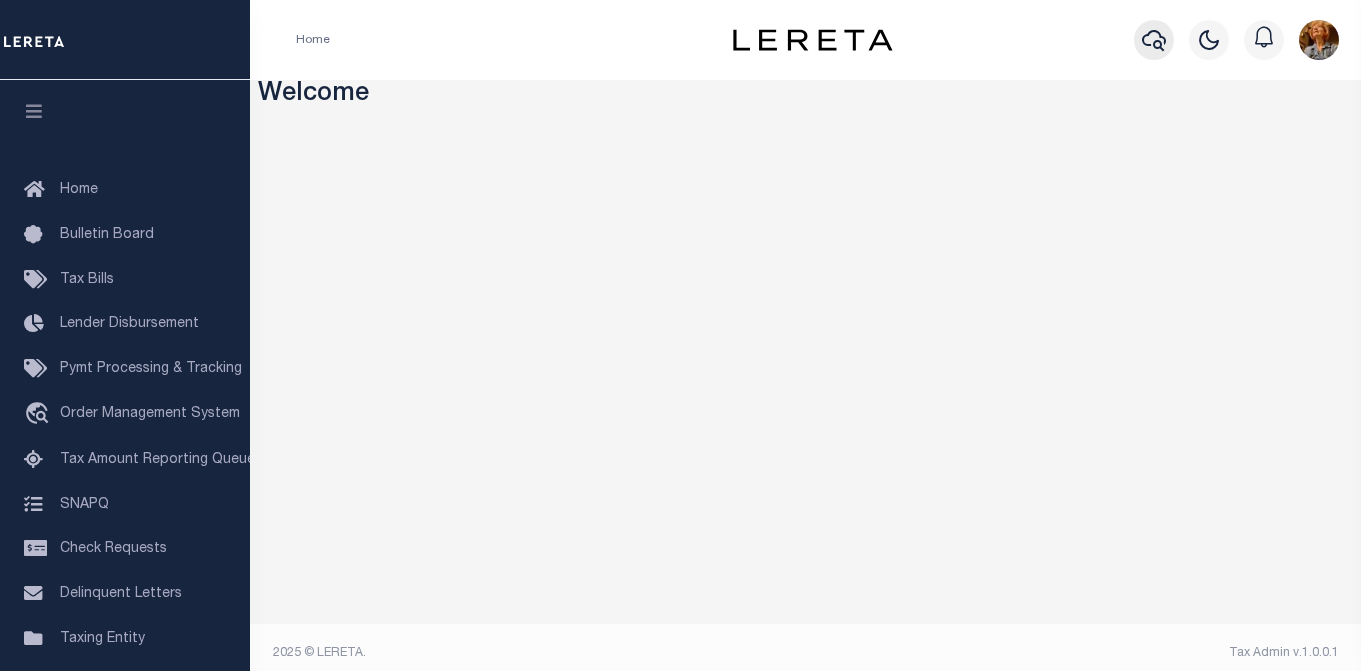 click 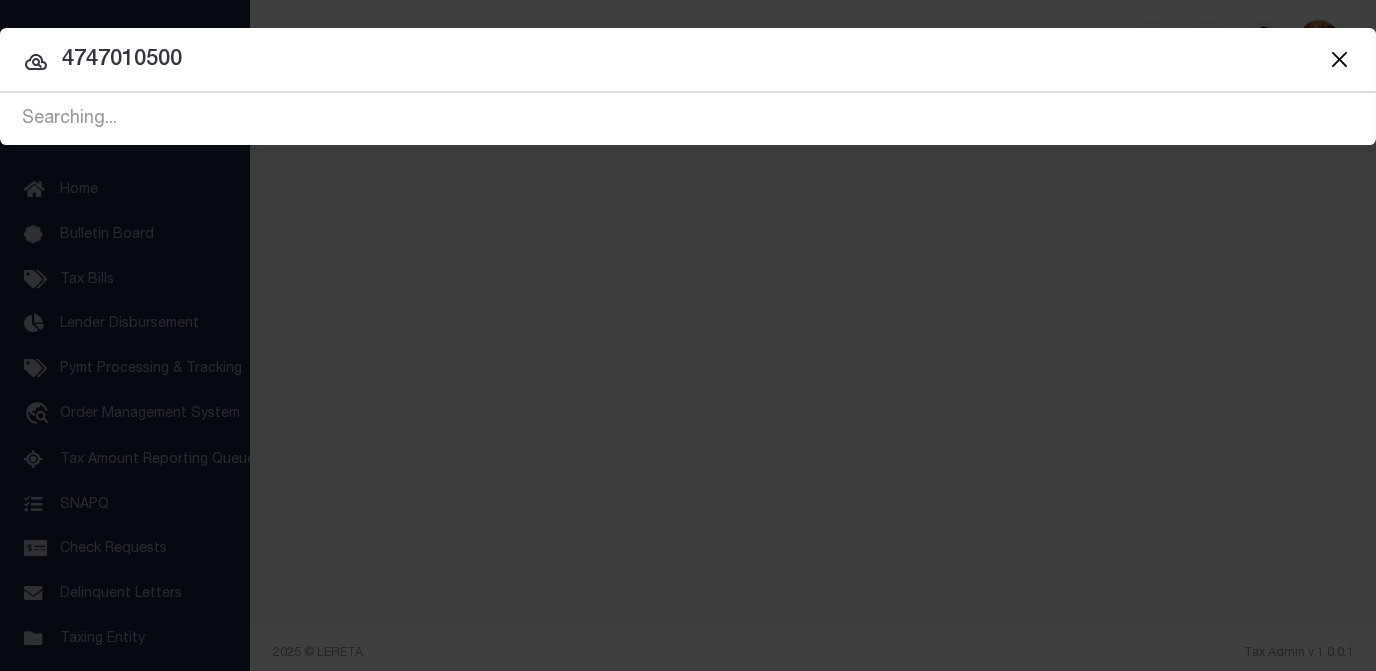 type on "4747010500" 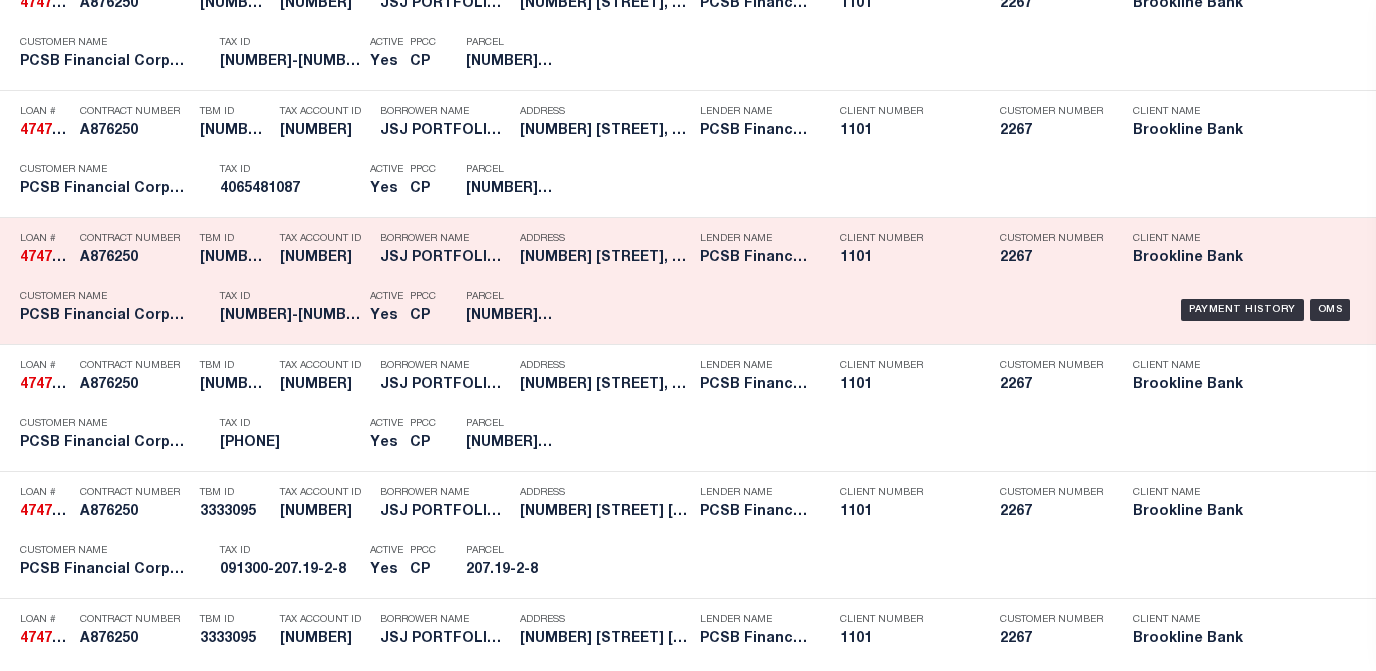 scroll, scrollTop: 3700, scrollLeft: 0, axis: vertical 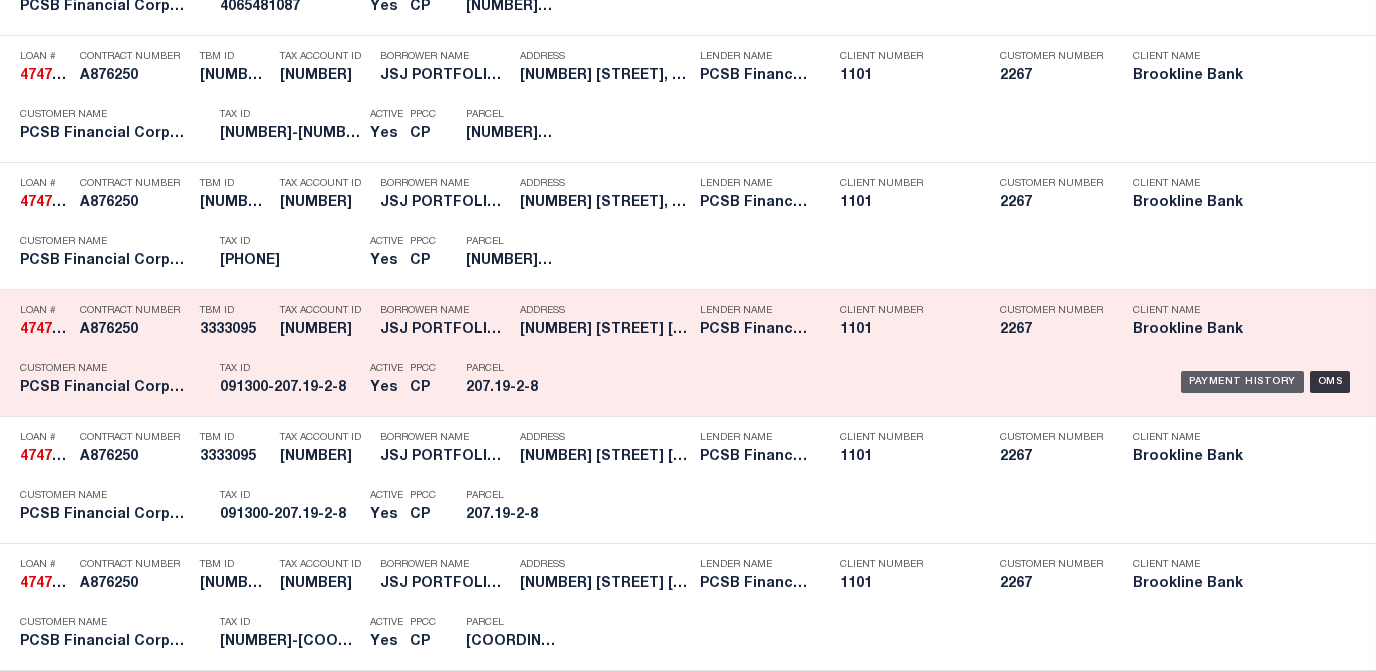 click on "Payment History" at bounding box center [1242, 382] 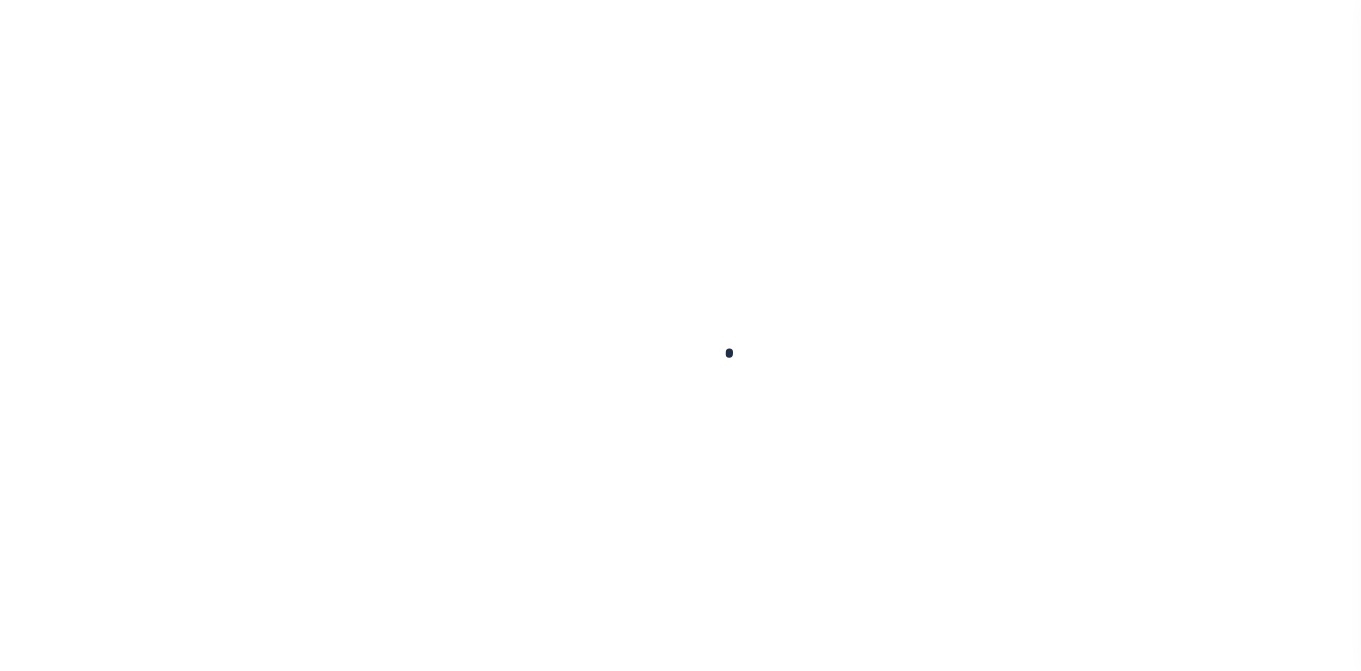 scroll, scrollTop: 0, scrollLeft: 0, axis: both 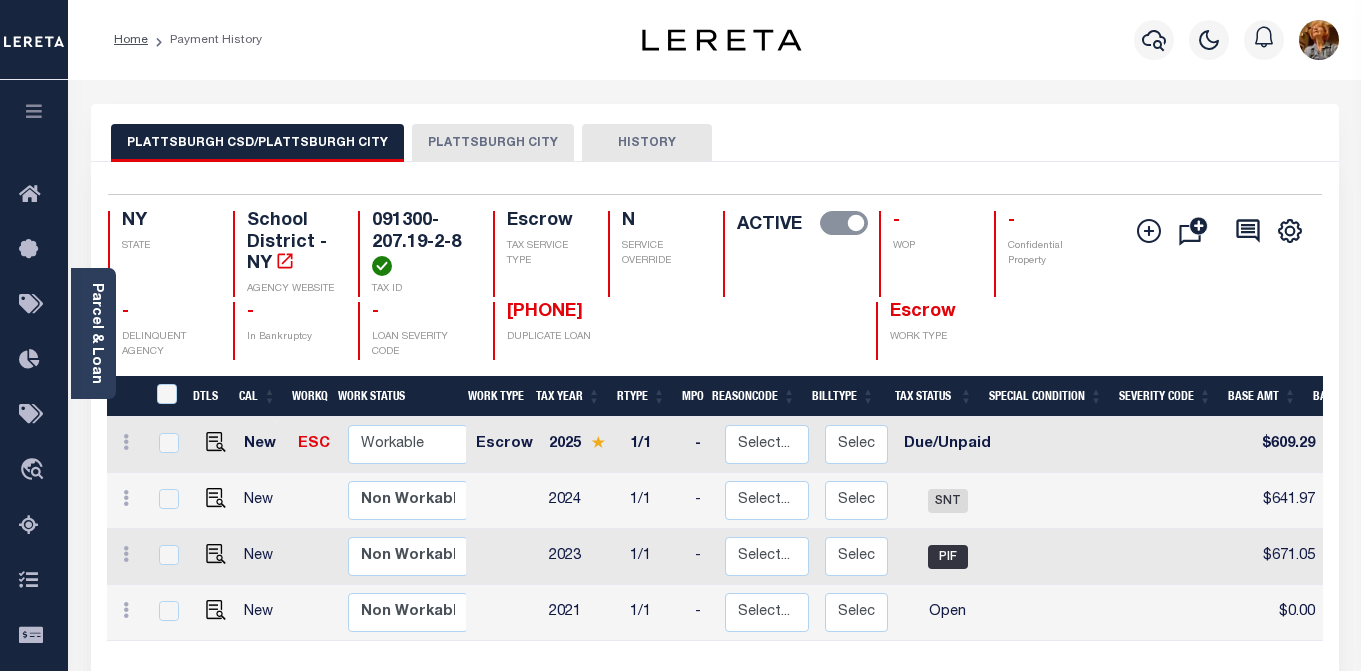 click on "PLATTSBURGH CITY" at bounding box center (493, 143) 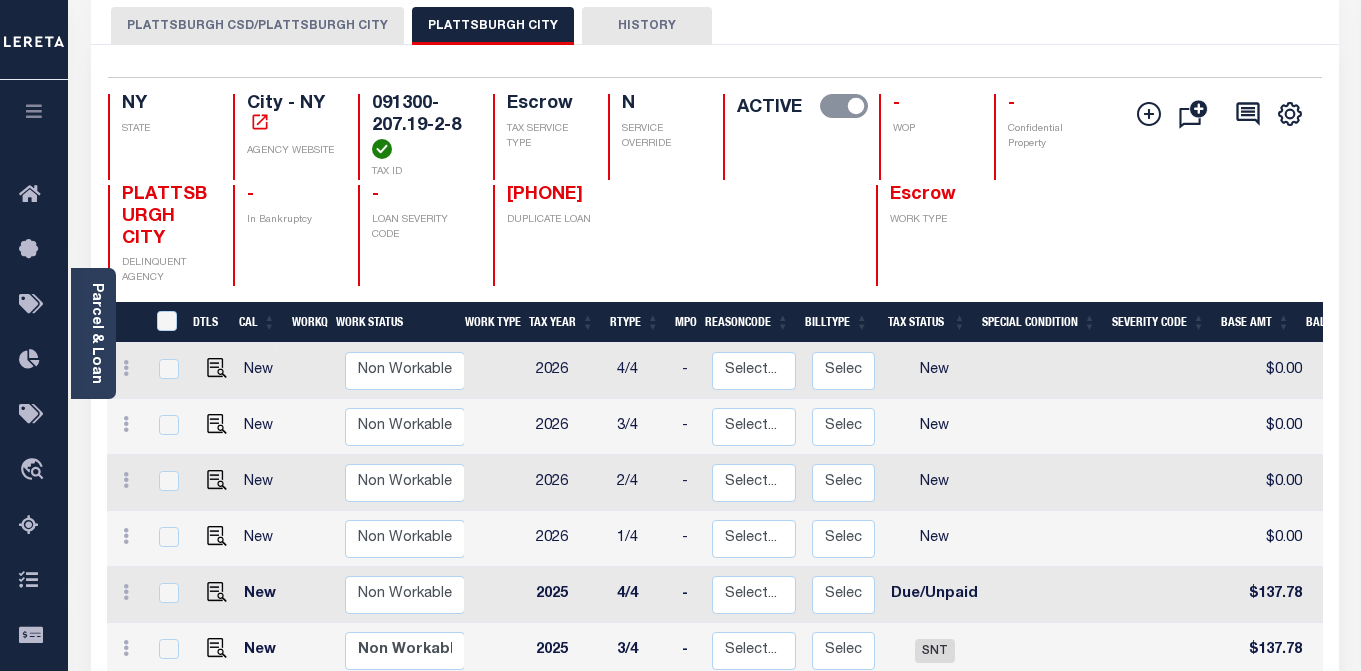 scroll, scrollTop: 0, scrollLeft: 0, axis: both 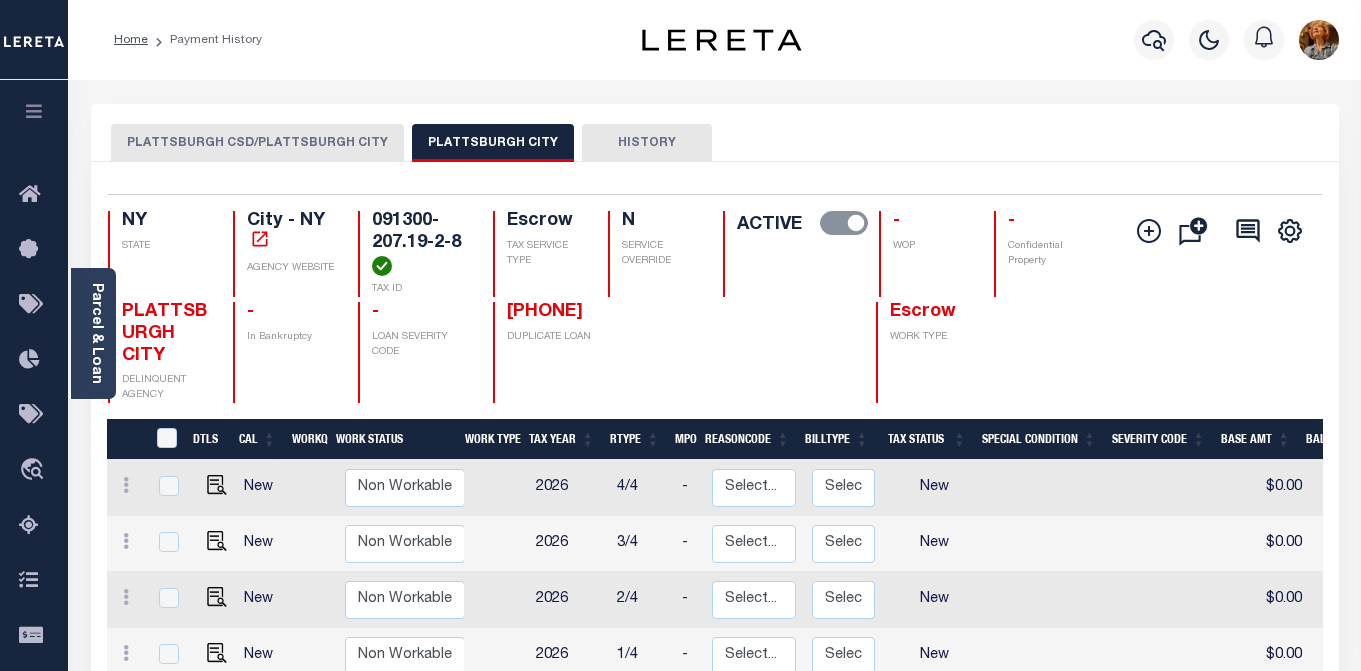 click on "PLATTSBURGH CITY" at bounding box center (493, 143) 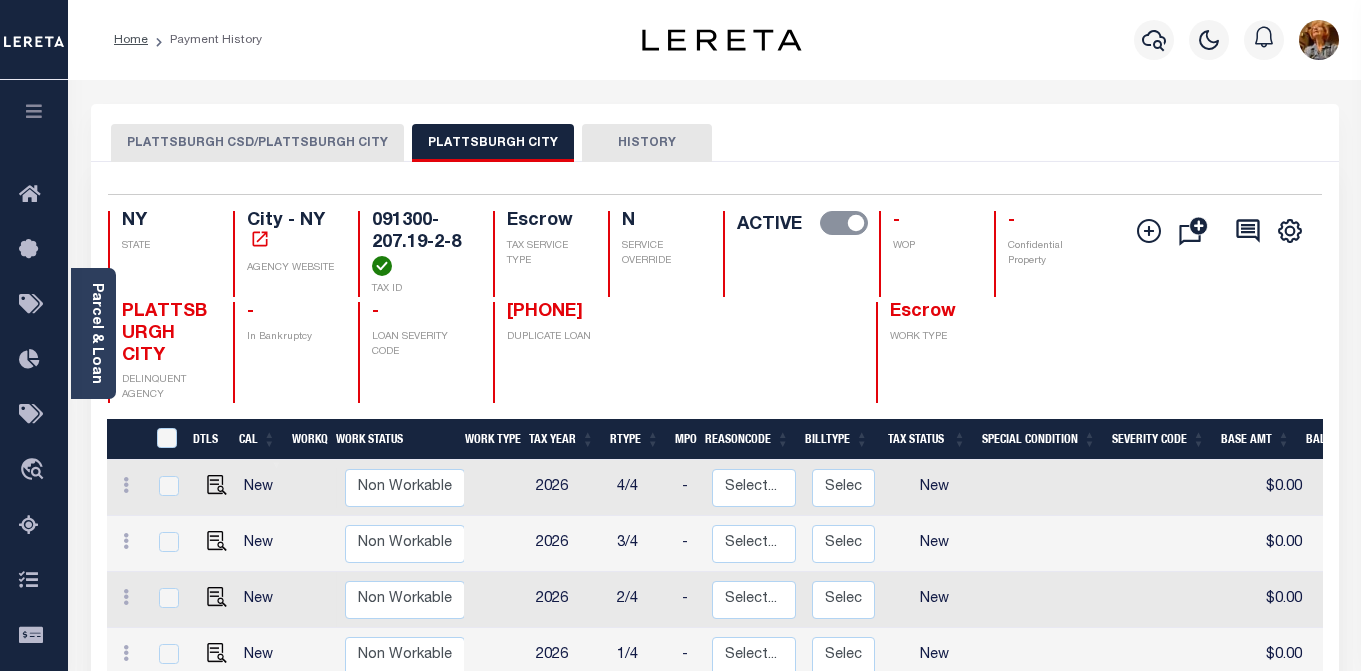 click on "HISTORY" at bounding box center [647, 143] 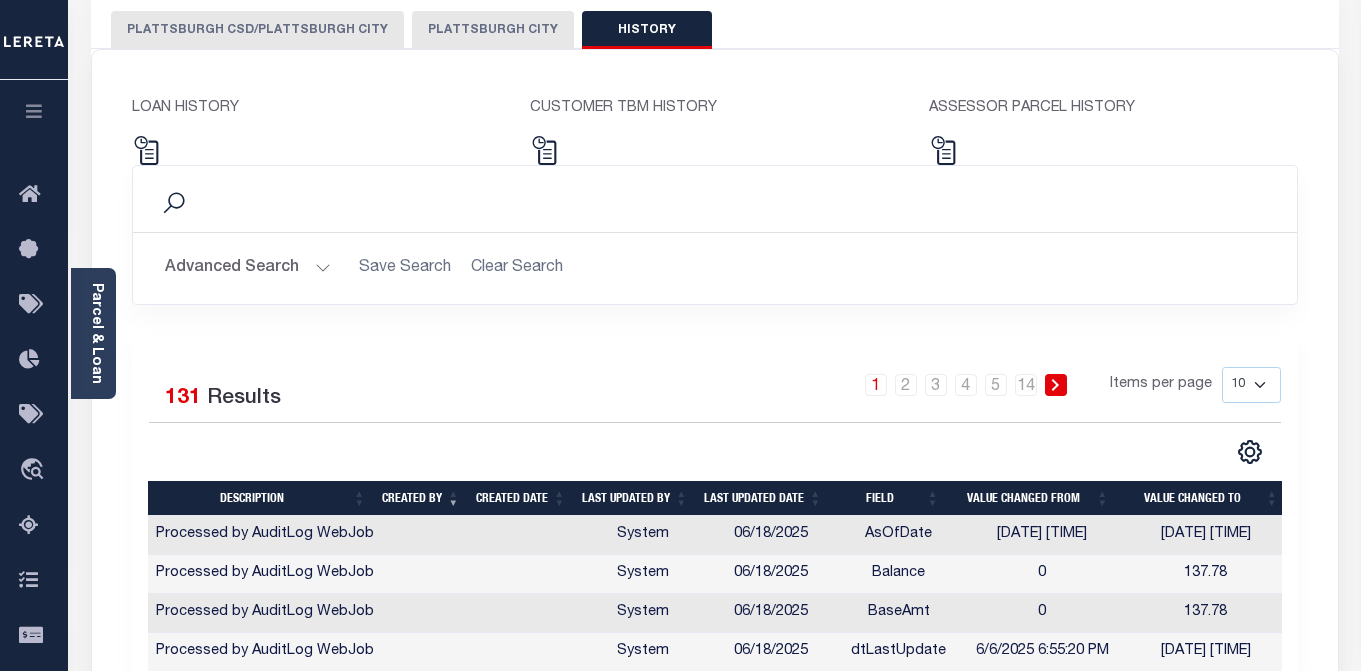 scroll, scrollTop: 0, scrollLeft: 0, axis: both 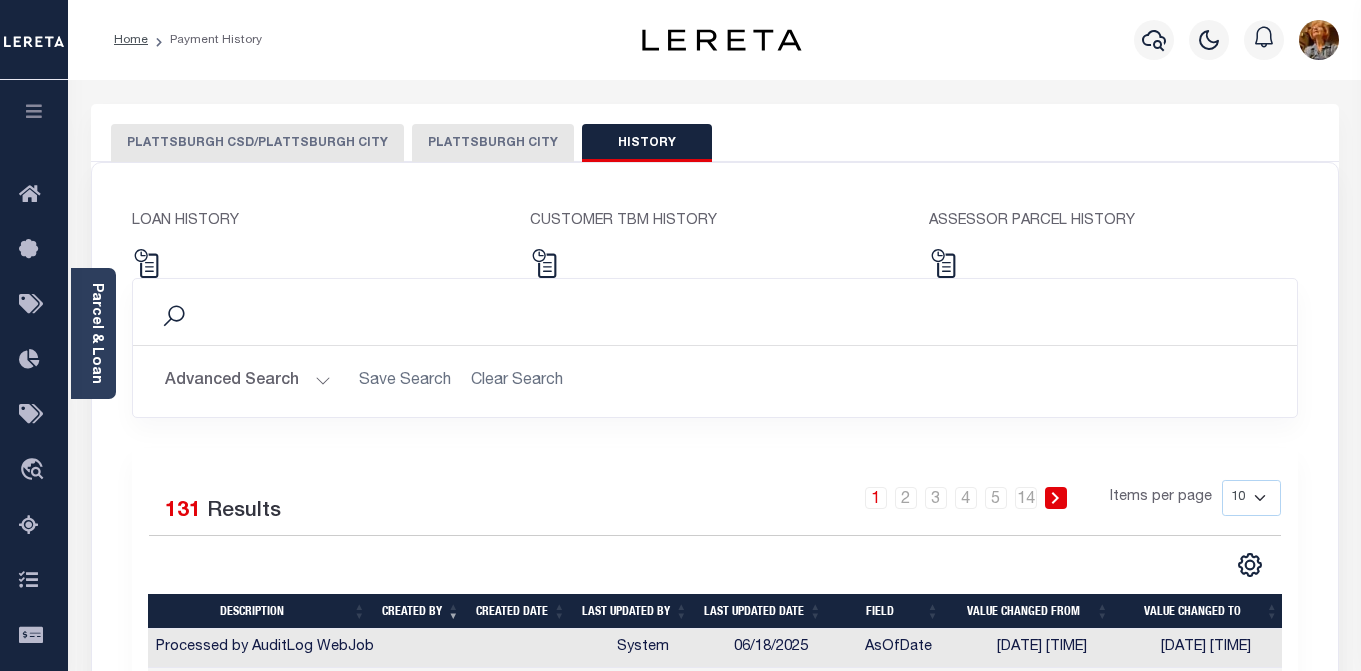 click on "PLATTSBURGH CITY" at bounding box center (493, 143) 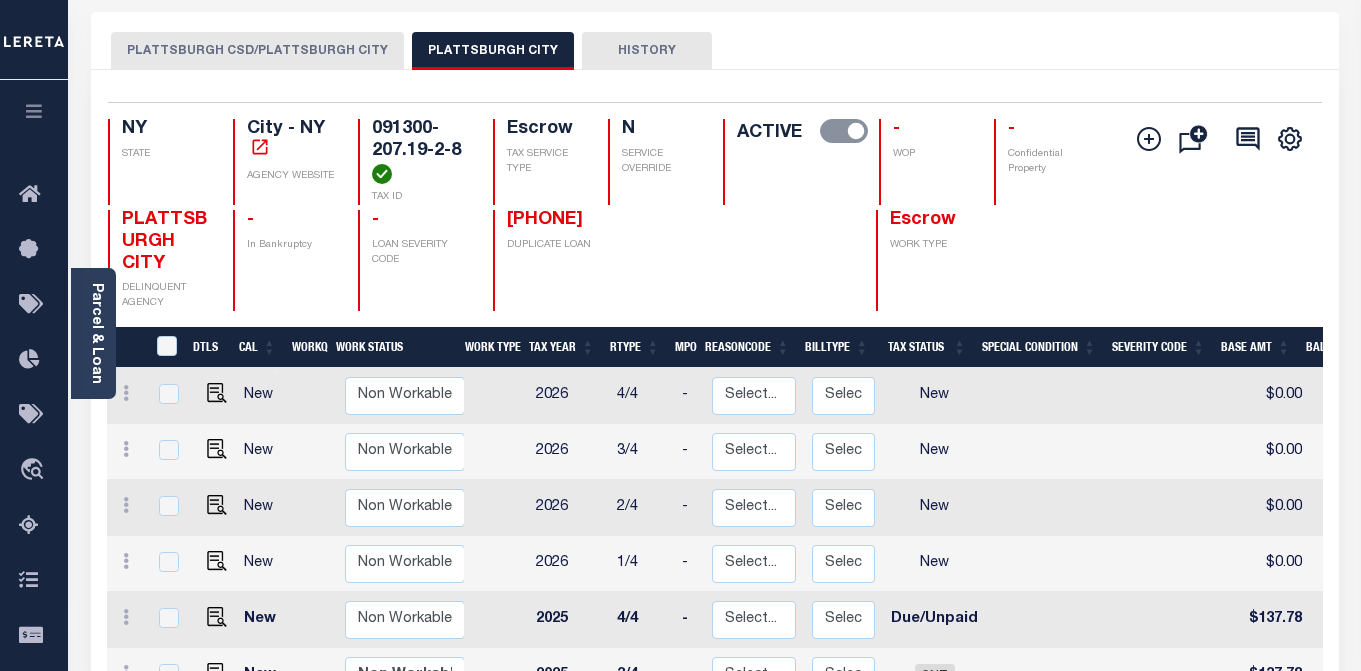 scroll, scrollTop: 0, scrollLeft: 0, axis: both 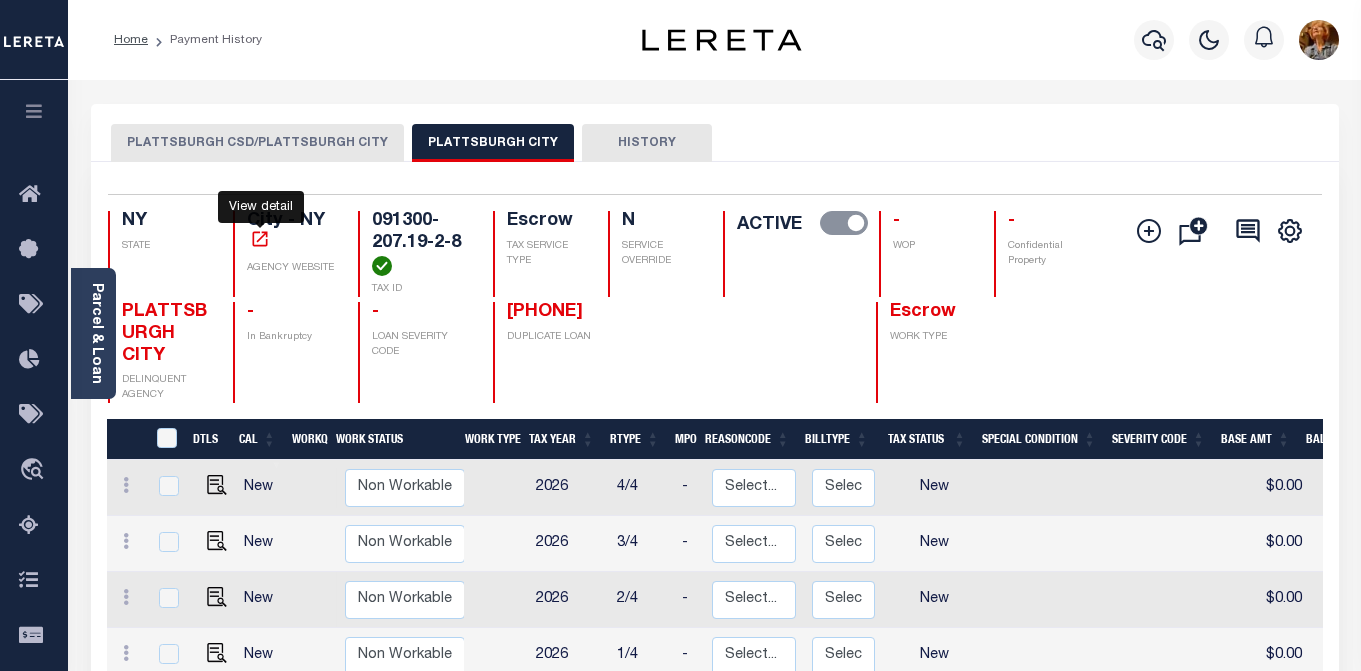 click 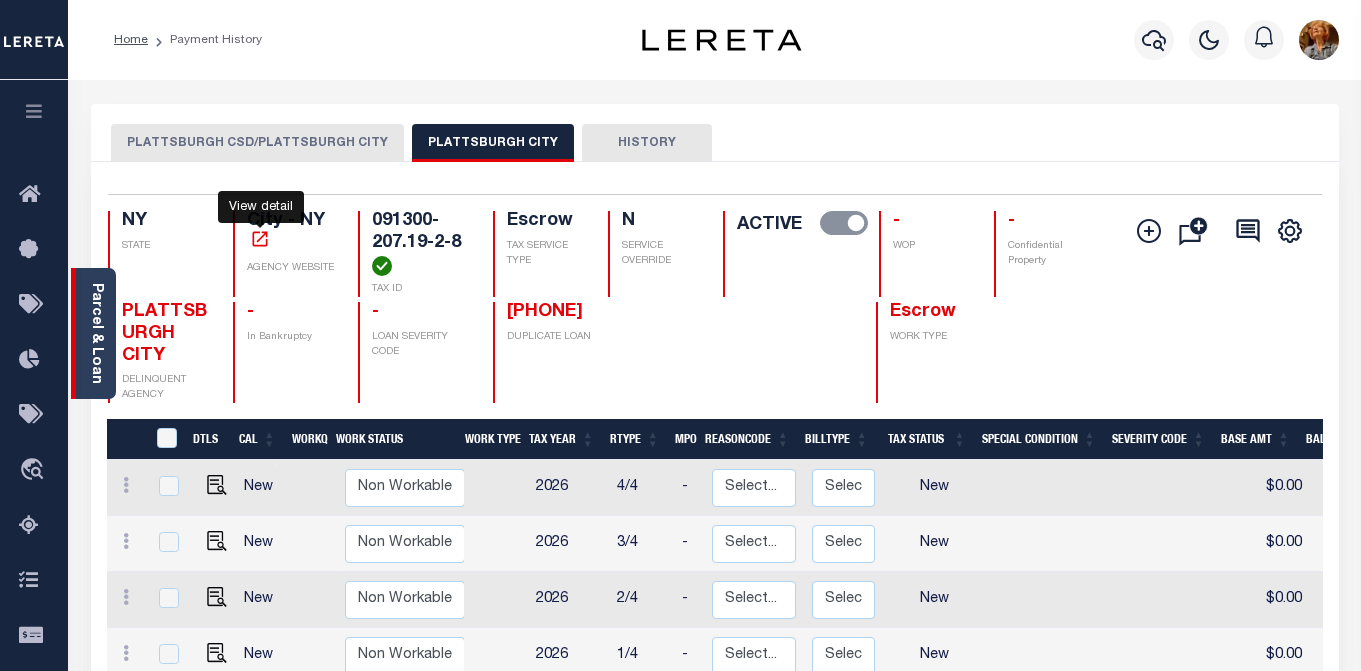 click on "Parcel & Loan" at bounding box center (96, 333) 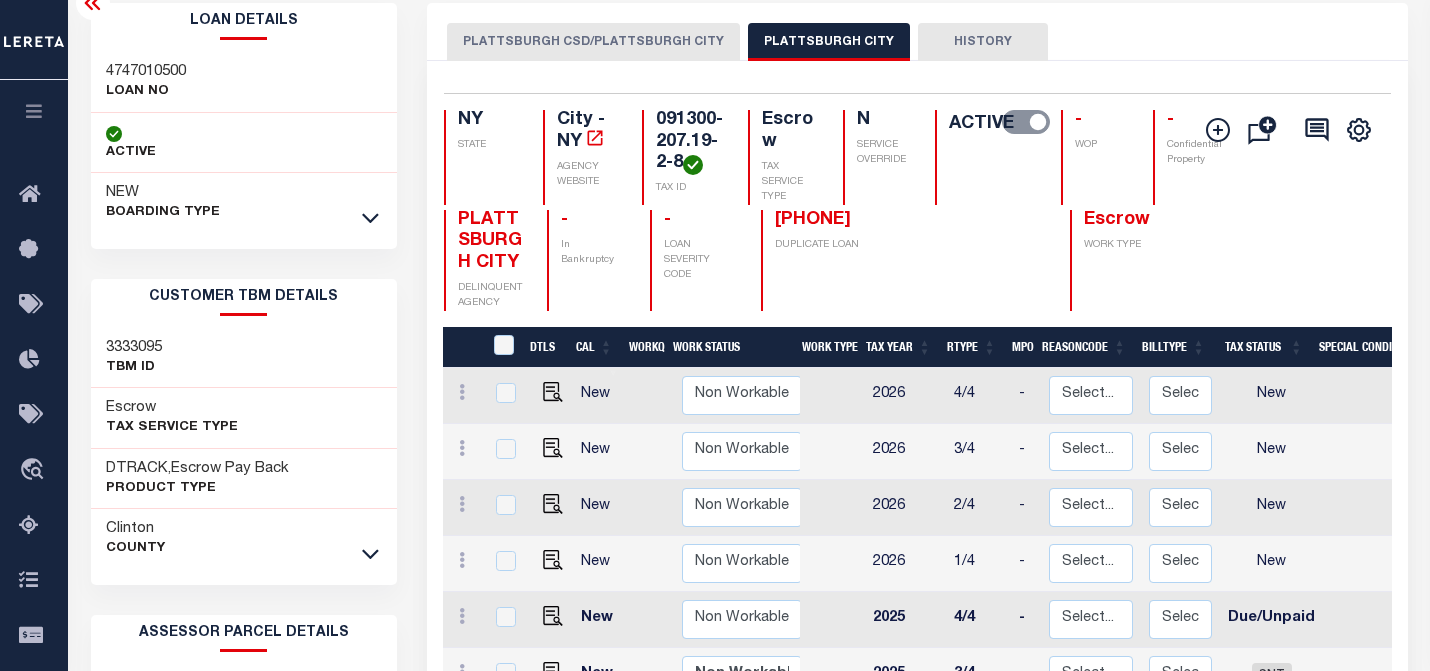 scroll, scrollTop: 100, scrollLeft: 0, axis: vertical 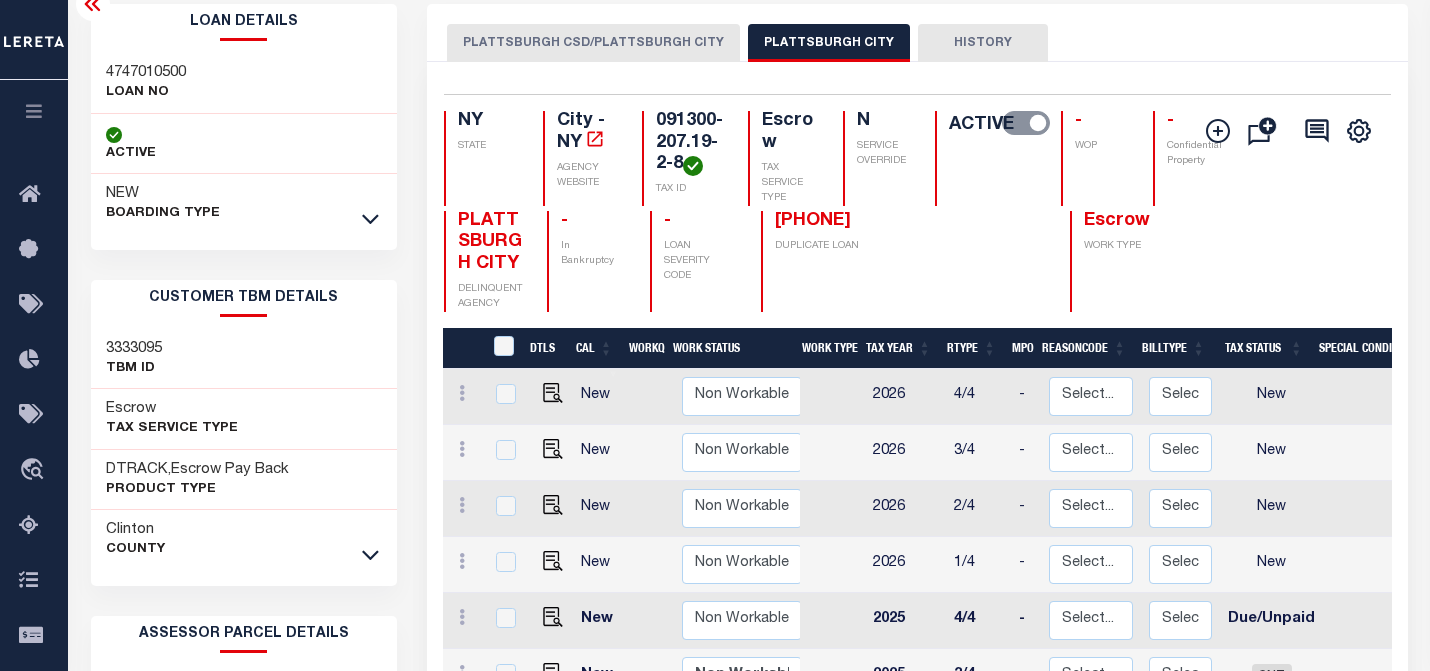 click on "HISTORY" at bounding box center (983, 43) 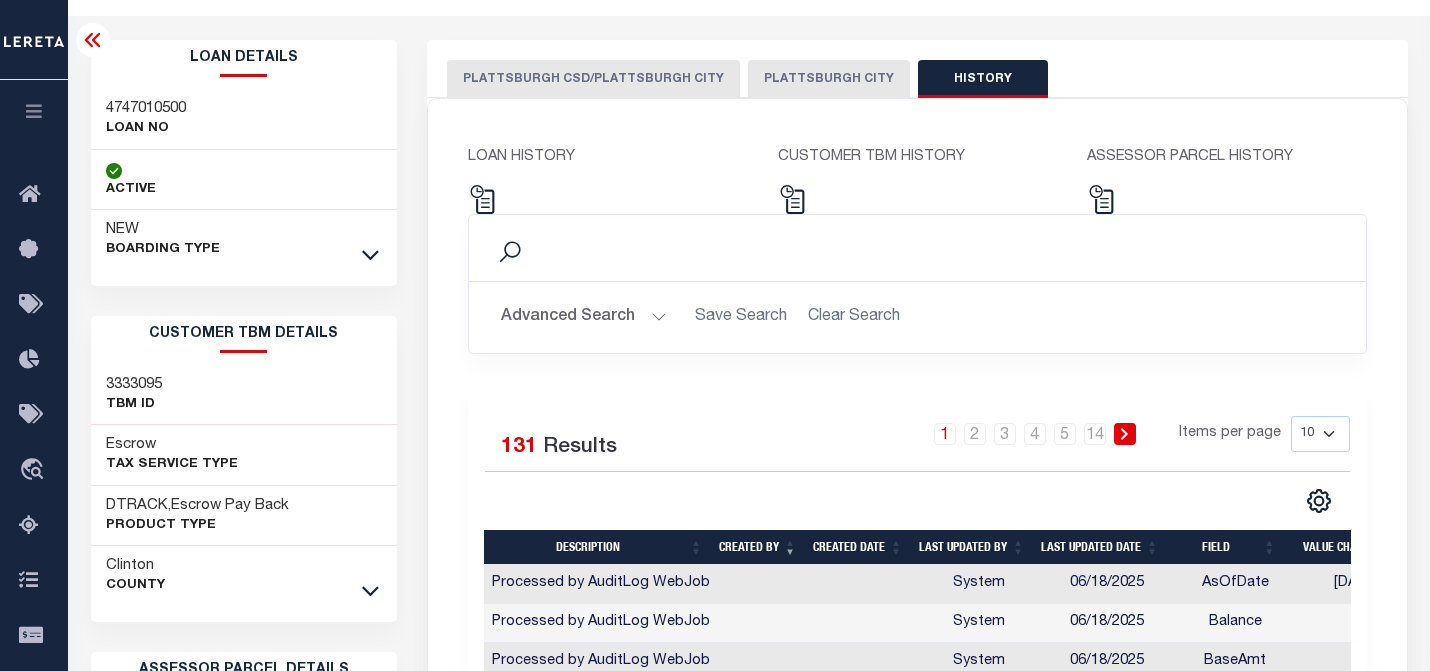 scroll, scrollTop: 0, scrollLeft: 0, axis: both 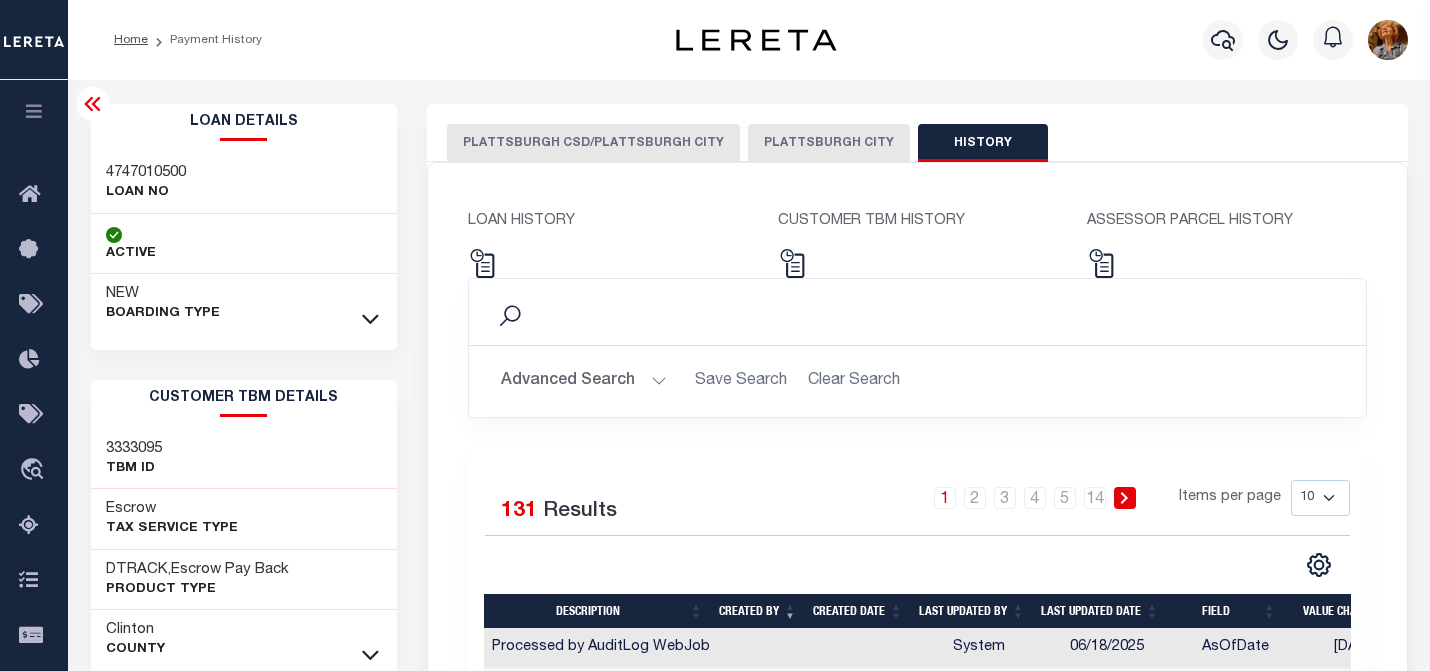 click on "PLATTSBURGH CITY" at bounding box center [829, 143] 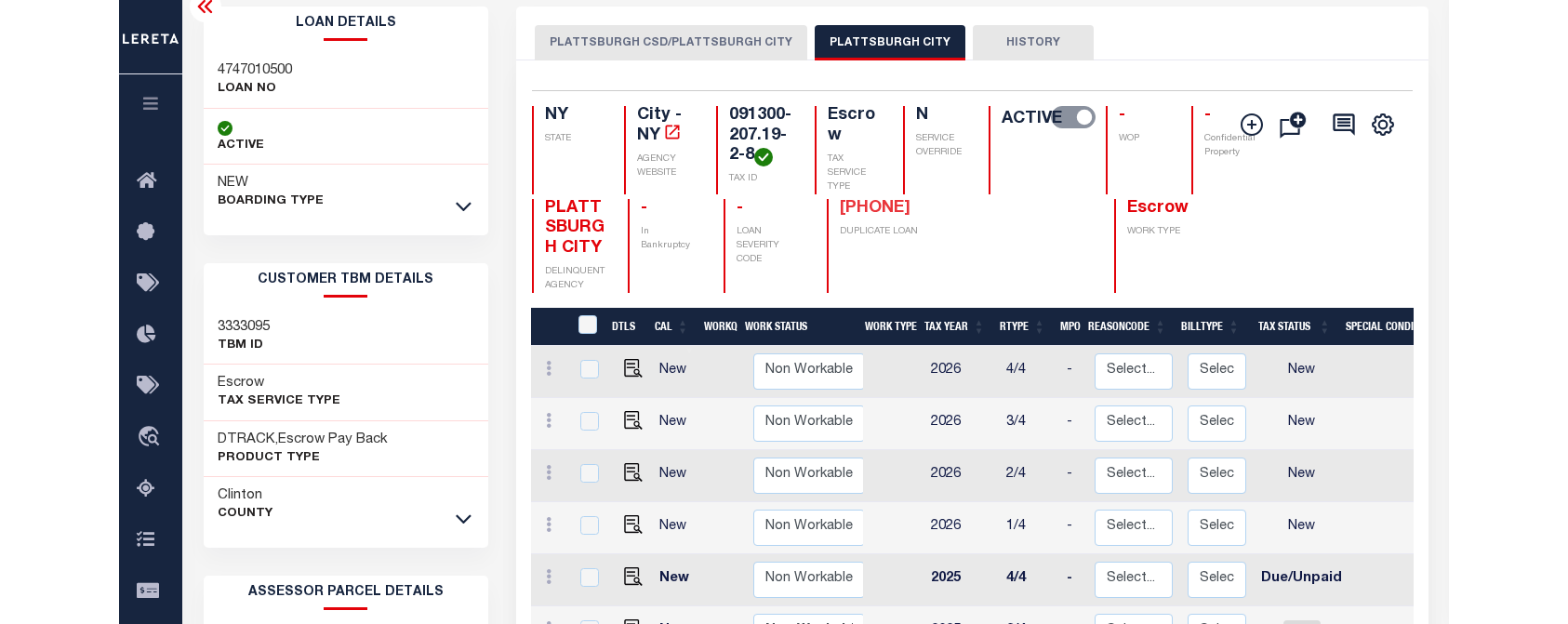 scroll, scrollTop: 93, scrollLeft: 0, axis: vertical 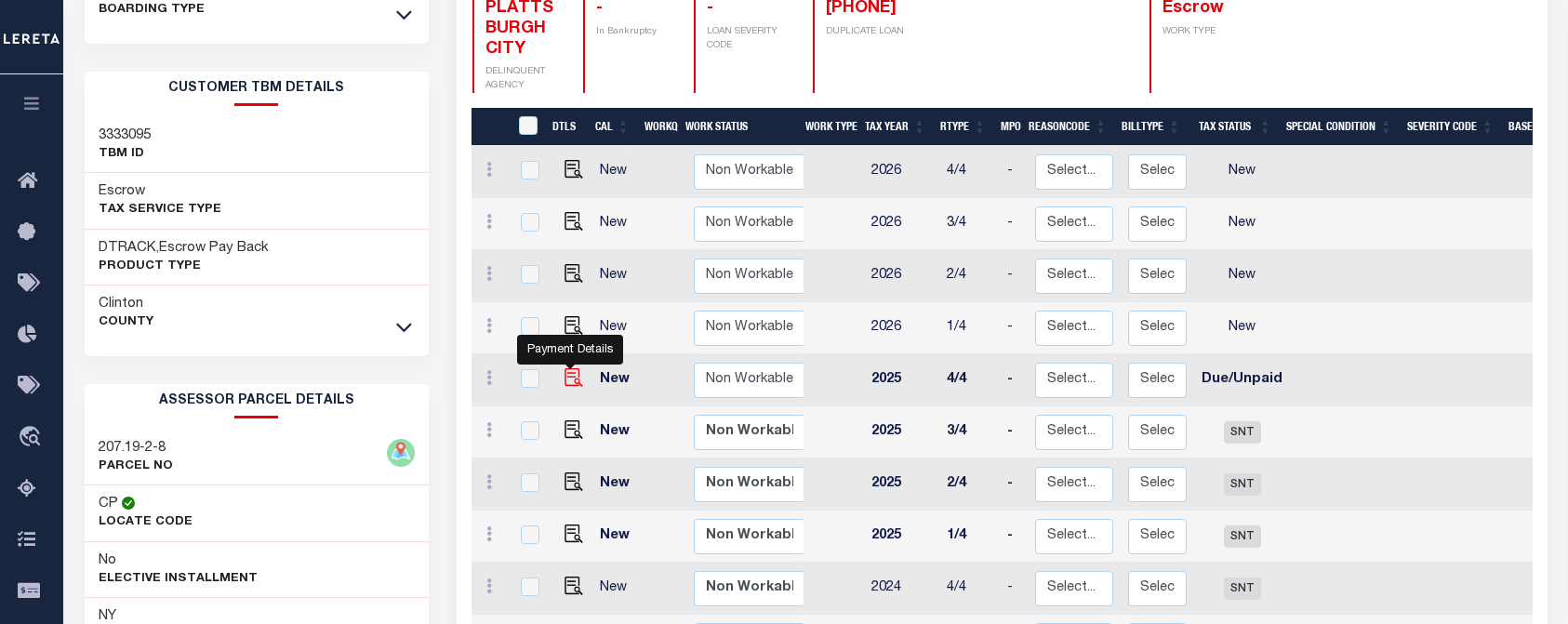 click at bounding box center (574, 378) 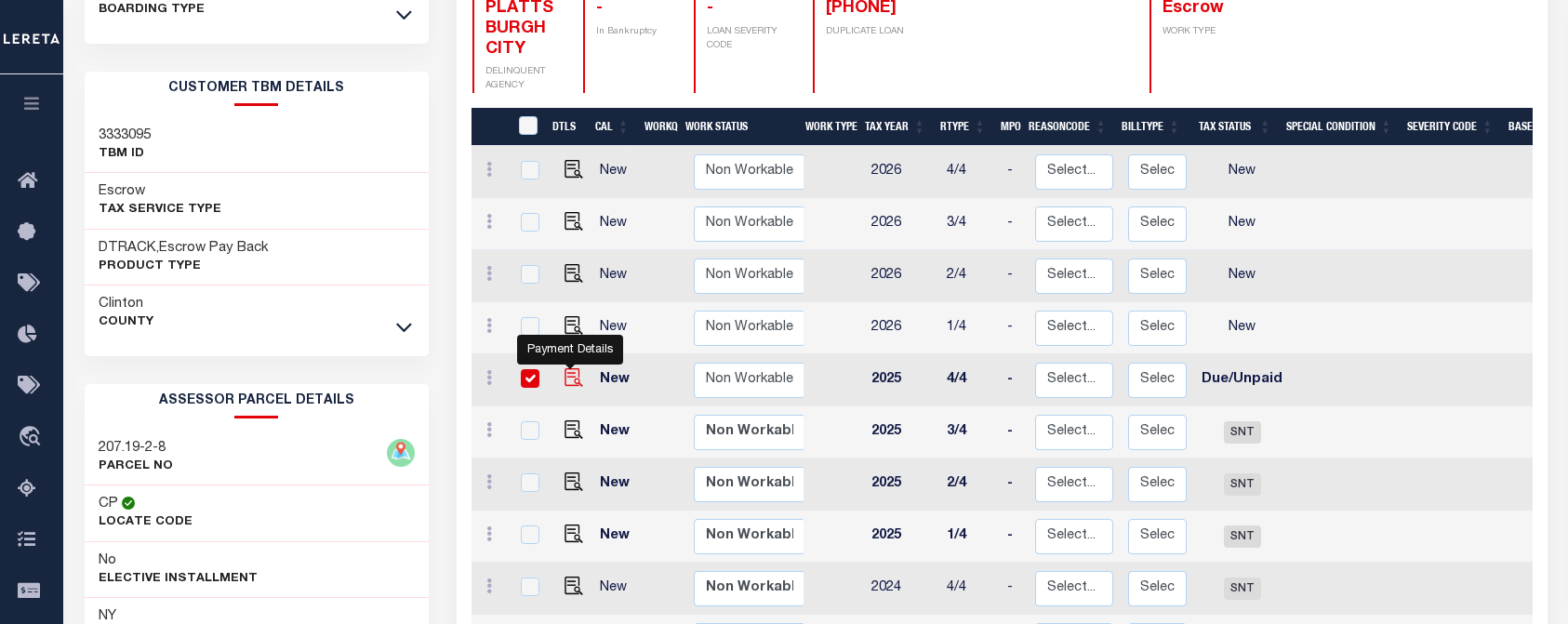 checkbox on "true" 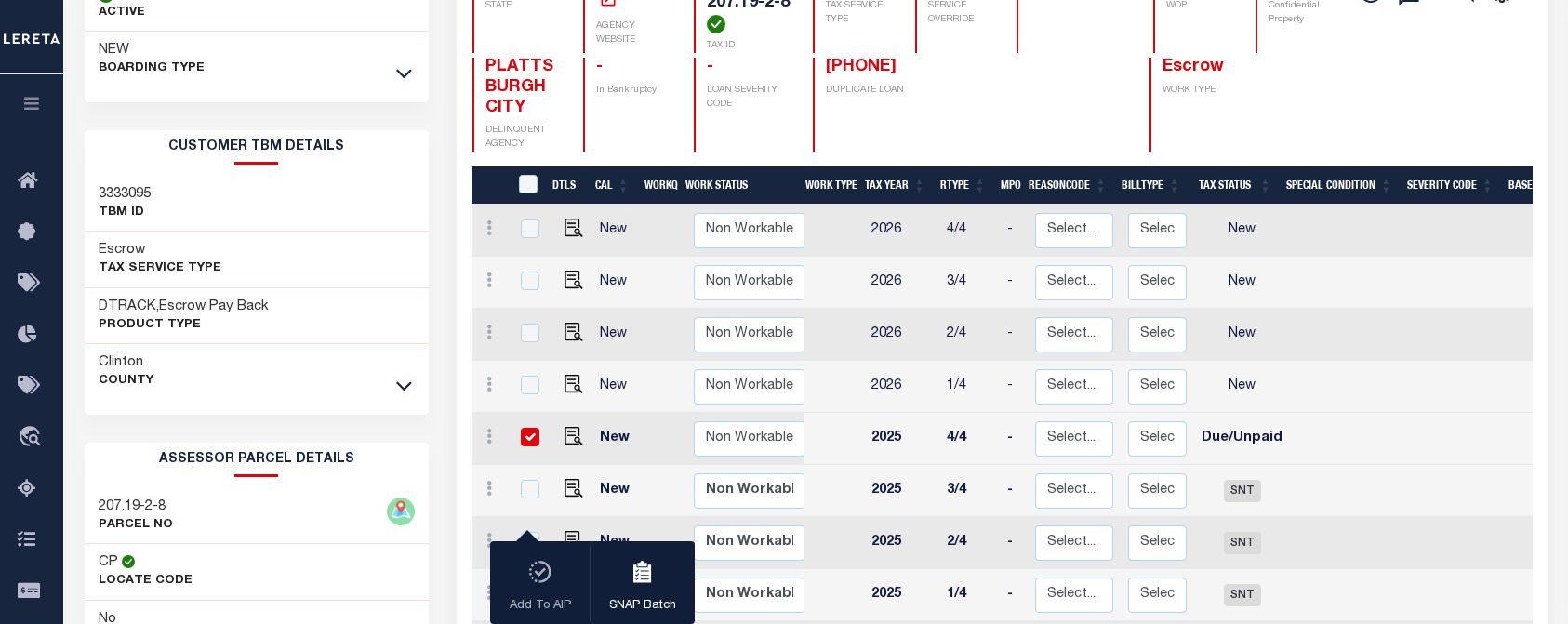 scroll, scrollTop: 0, scrollLeft: 0, axis: both 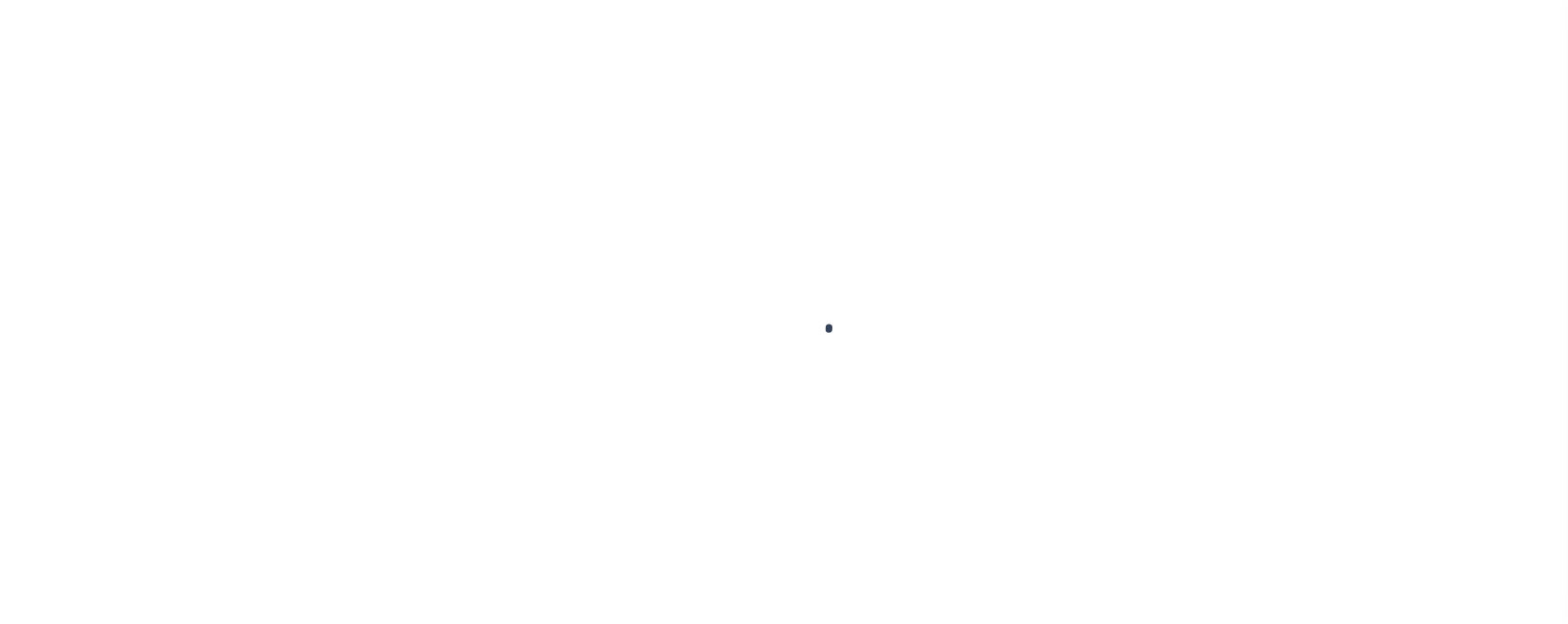 checkbox on "false" 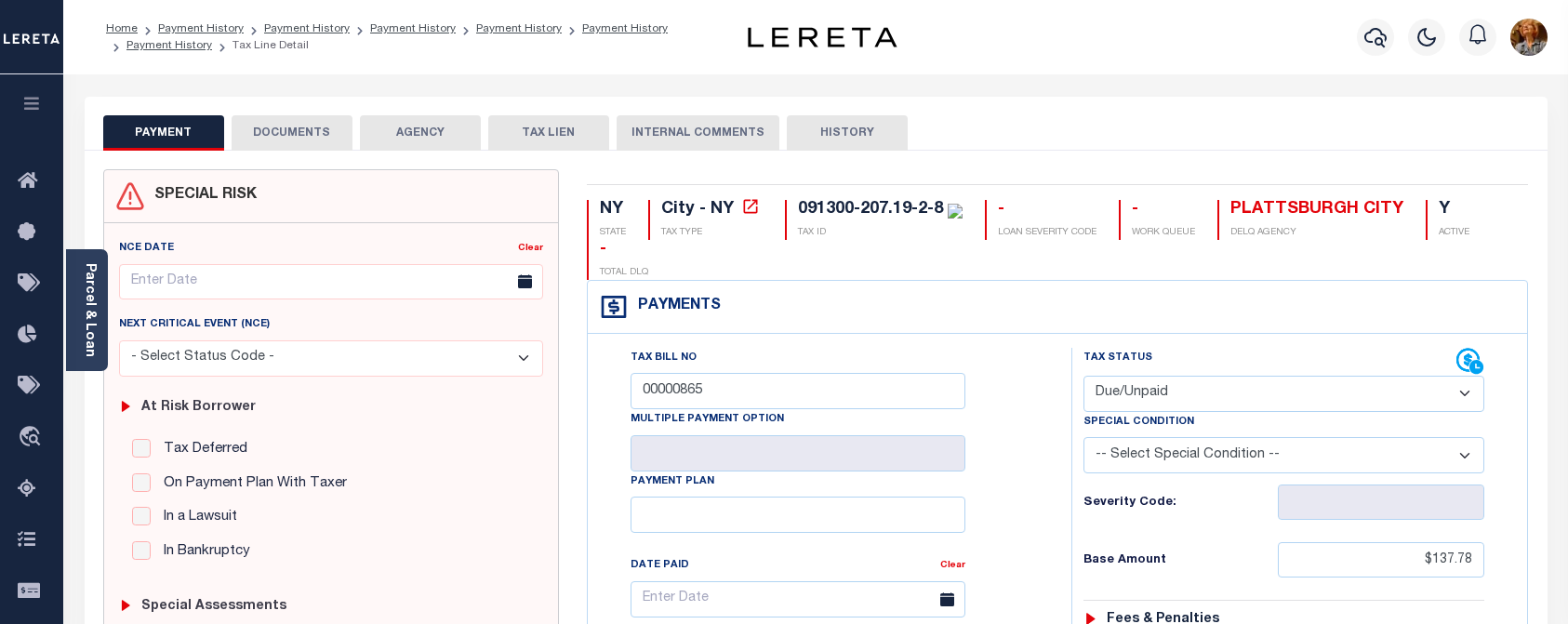 click on "AGENCY" at bounding box center (420, 133) 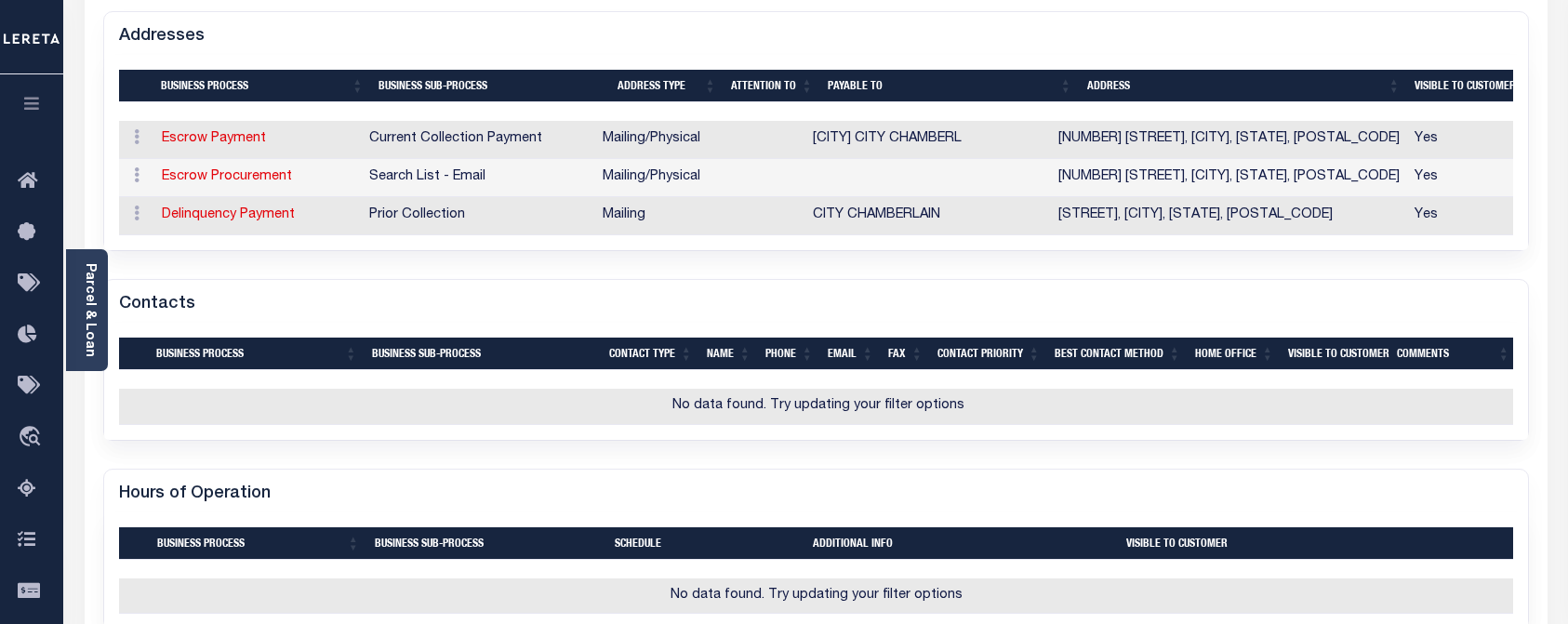 scroll, scrollTop: 0, scrollLeft: 0, axis: both 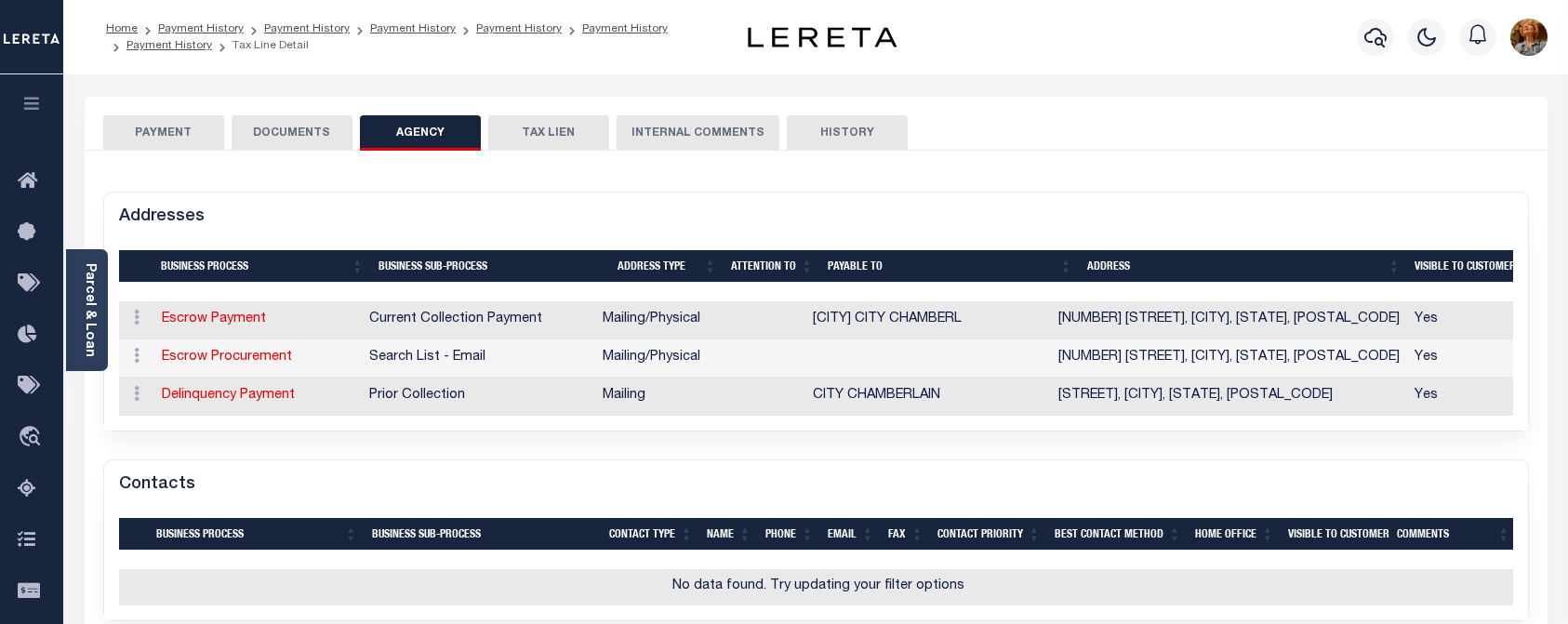 click on "PAYMENT" at bounding box center [164, 133] 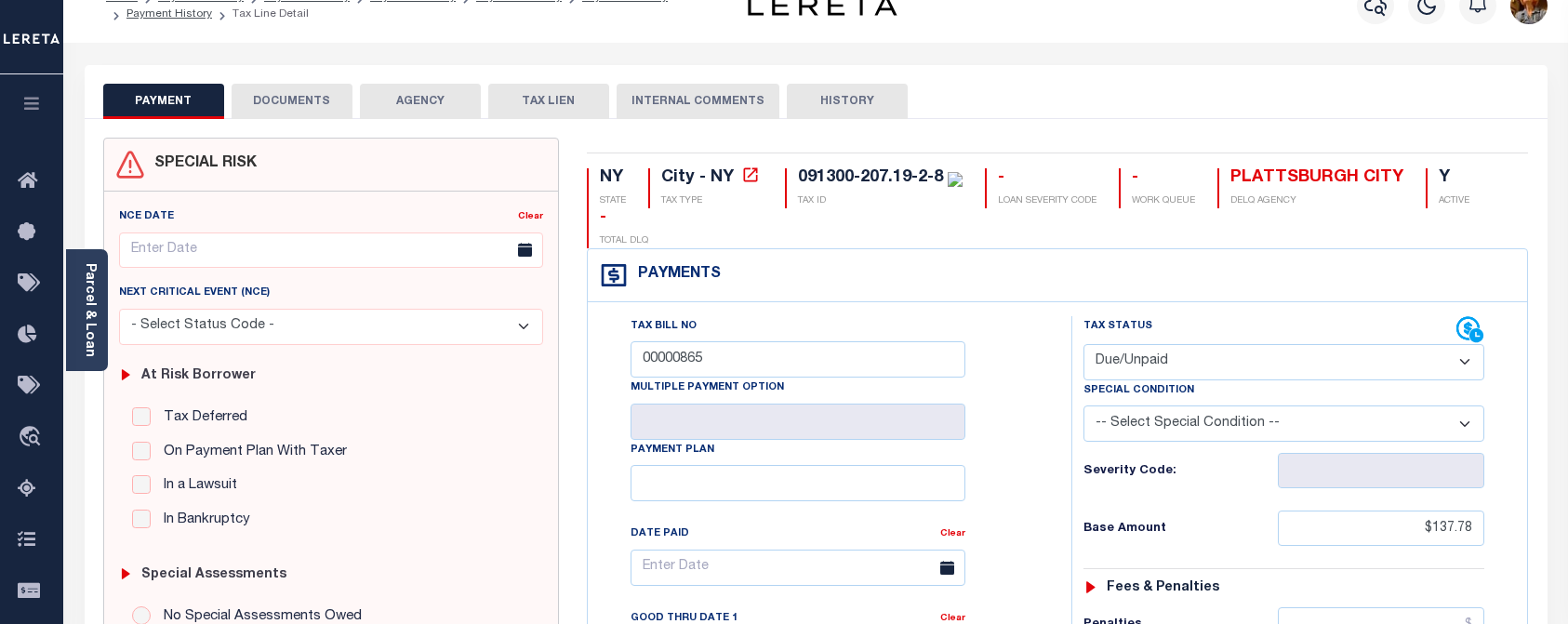 scroll, scrollTop: 0, scrollLeft: 0, axis: both 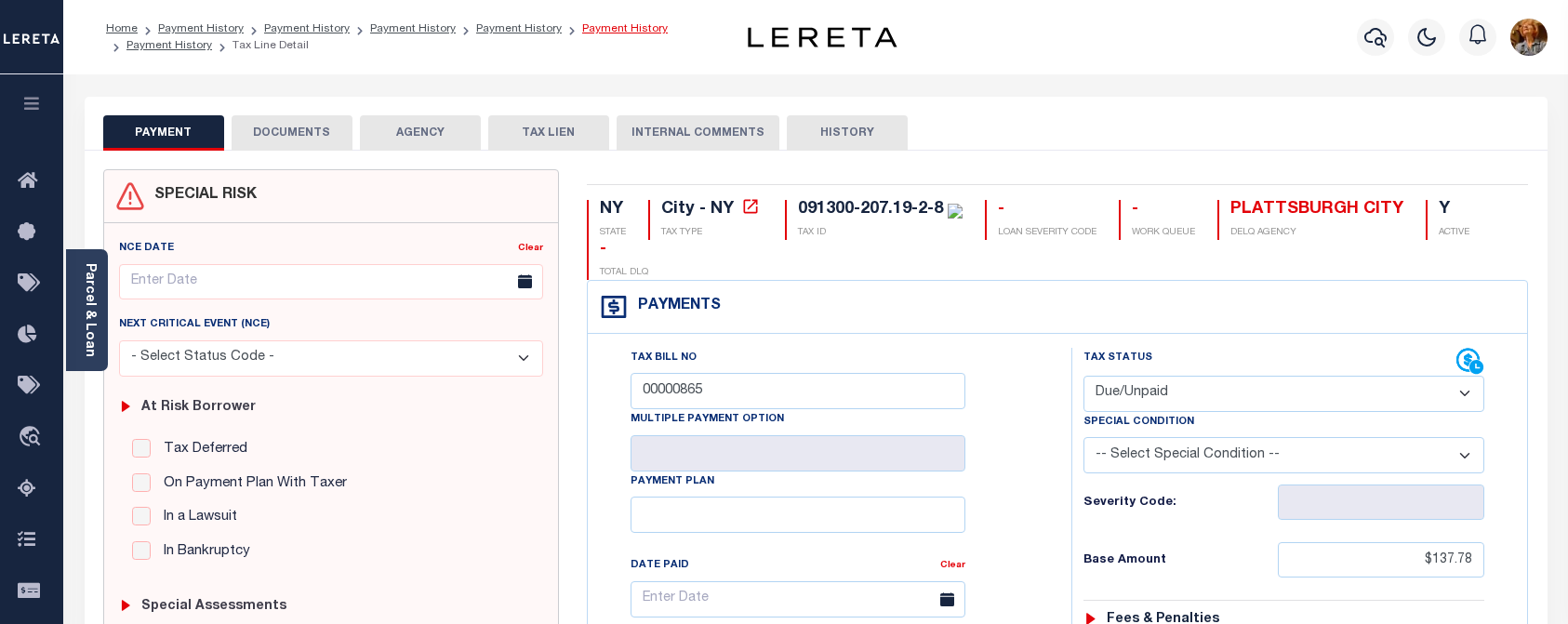 click on "Payment History" at bounding box center (625, 29) 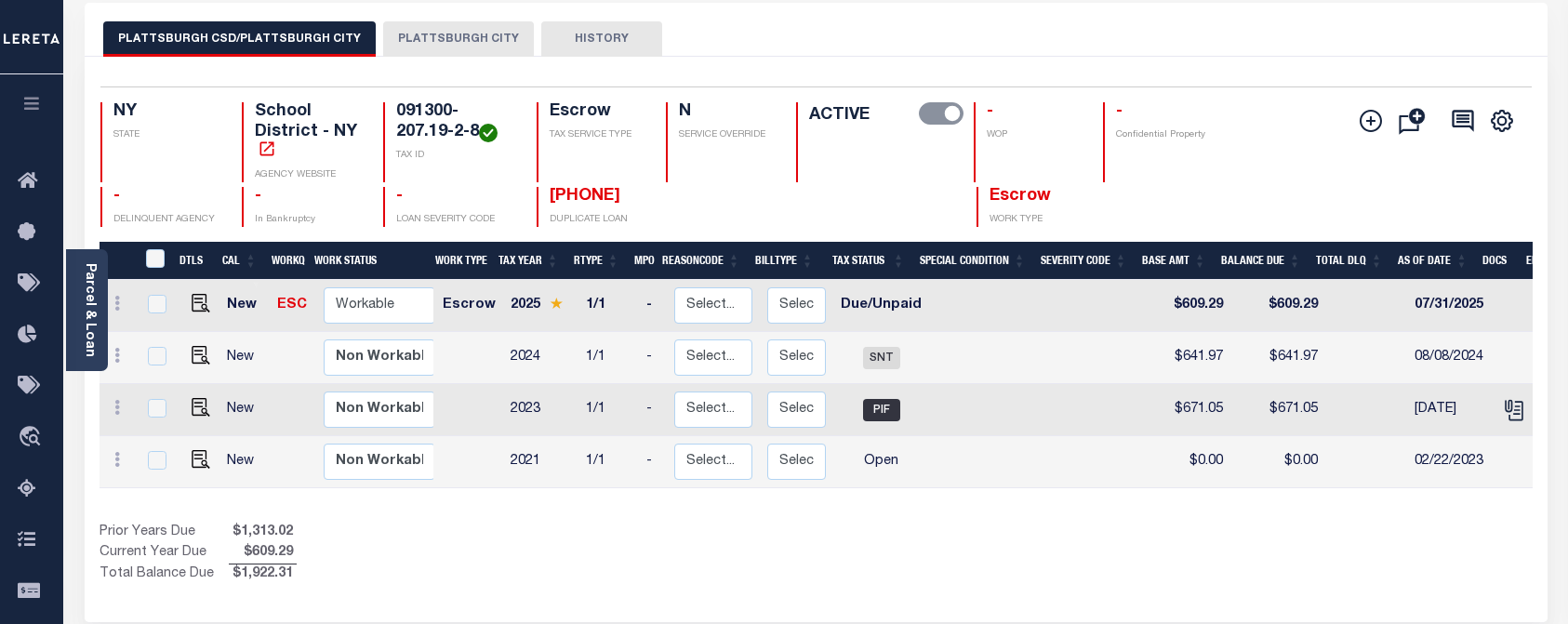 scroll, scrollTop: 93, scrollLeft: 0, axis: vertical 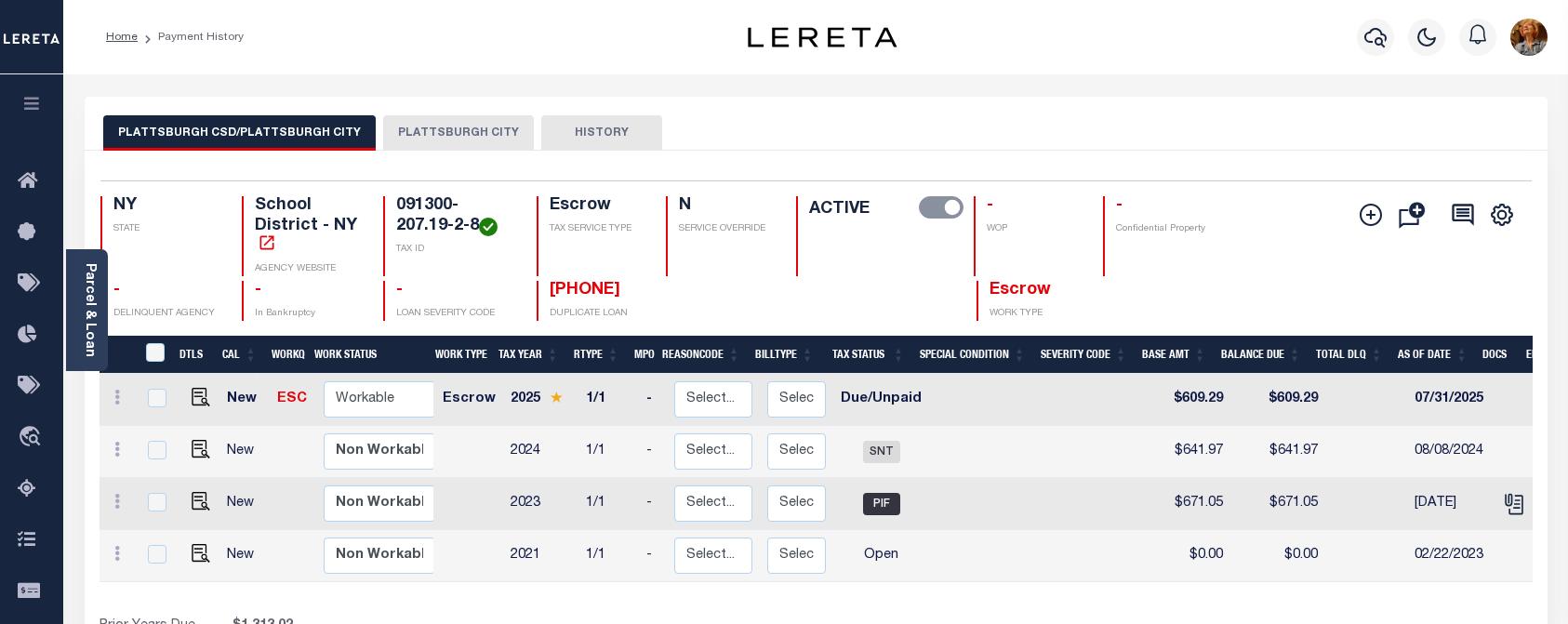 click on "PLATTSBURGH CITY" at bounding box center (458, 133) 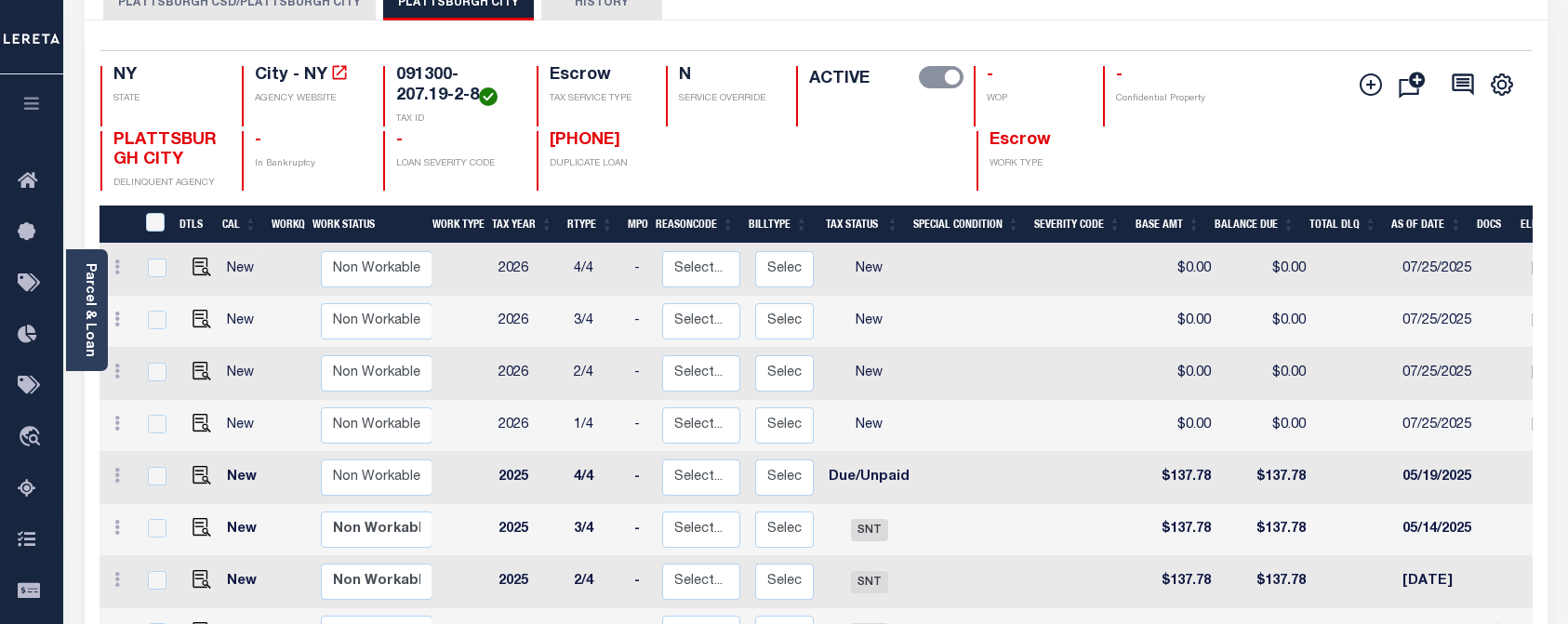 scroll, scrollTop: 0, scrollLeft: 0, axis: both 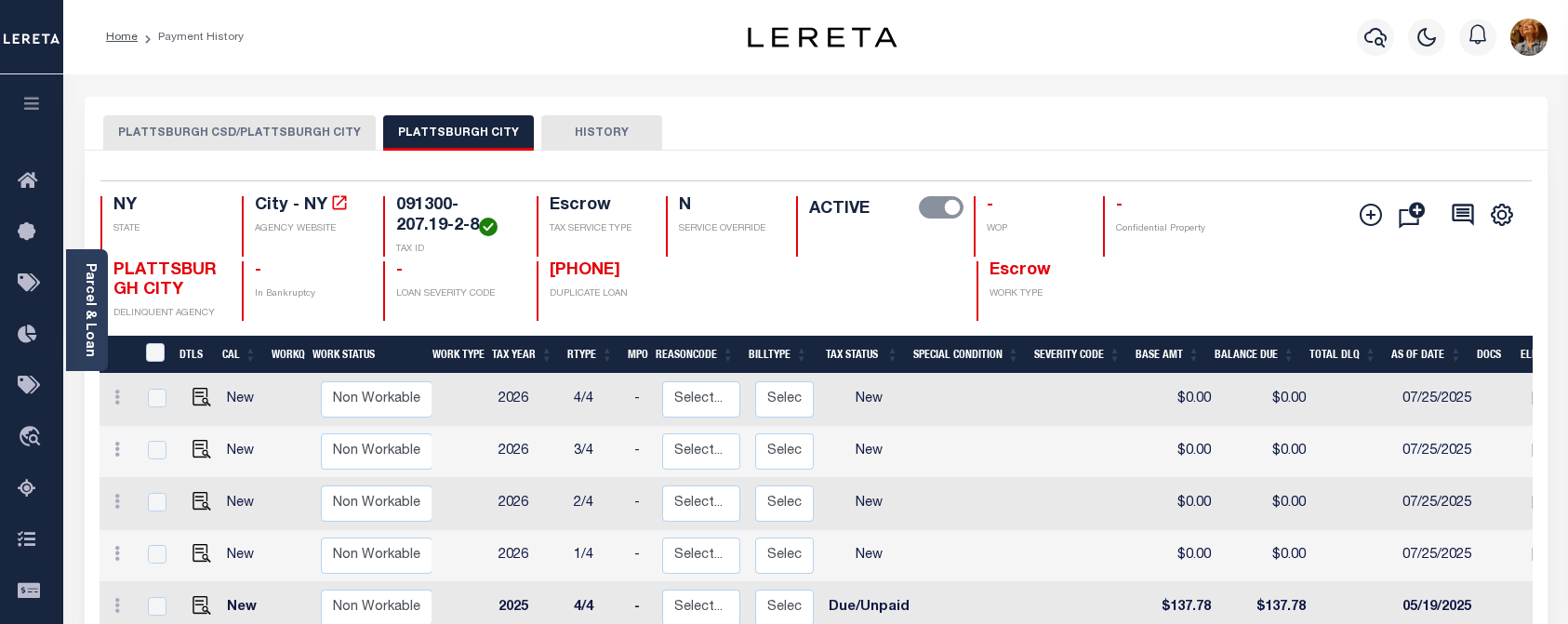 click on "PLATTSBURGH CITY" at bounding box center (458, 133) 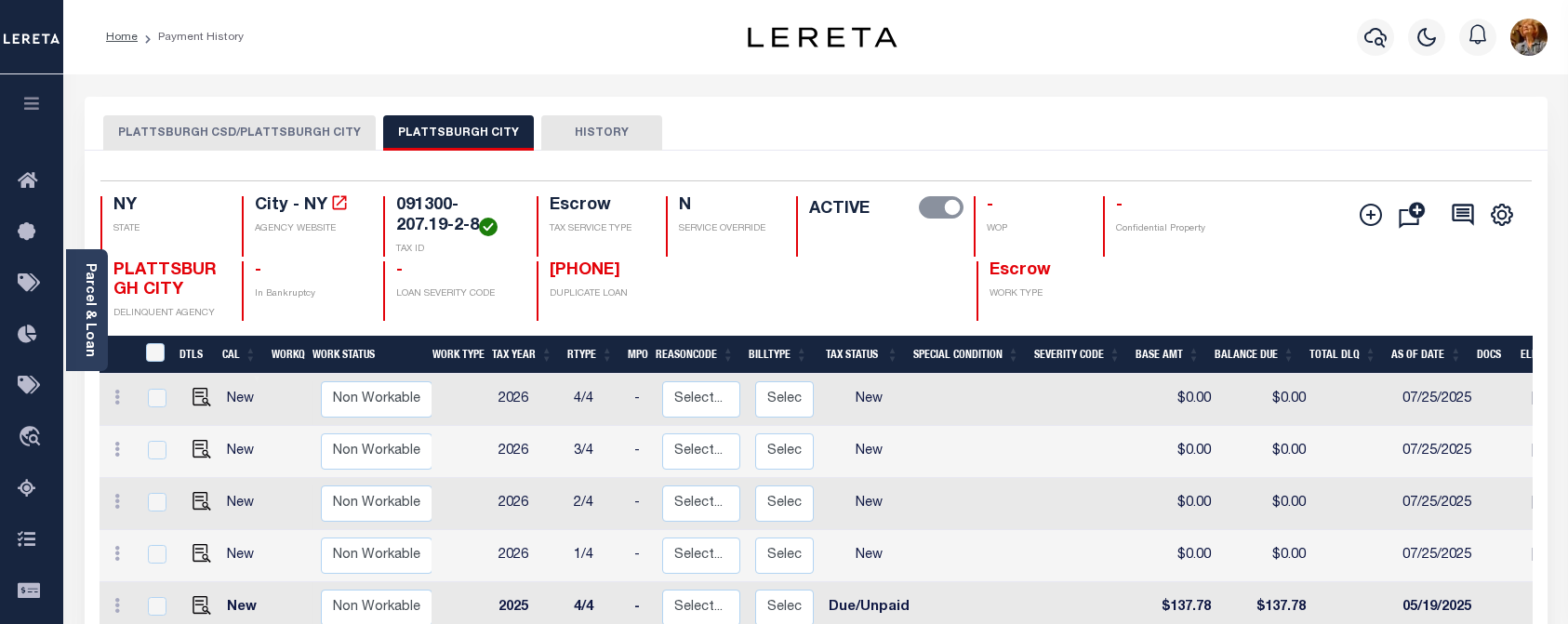 click on "HISTORY" at bounding box center (602, 133) 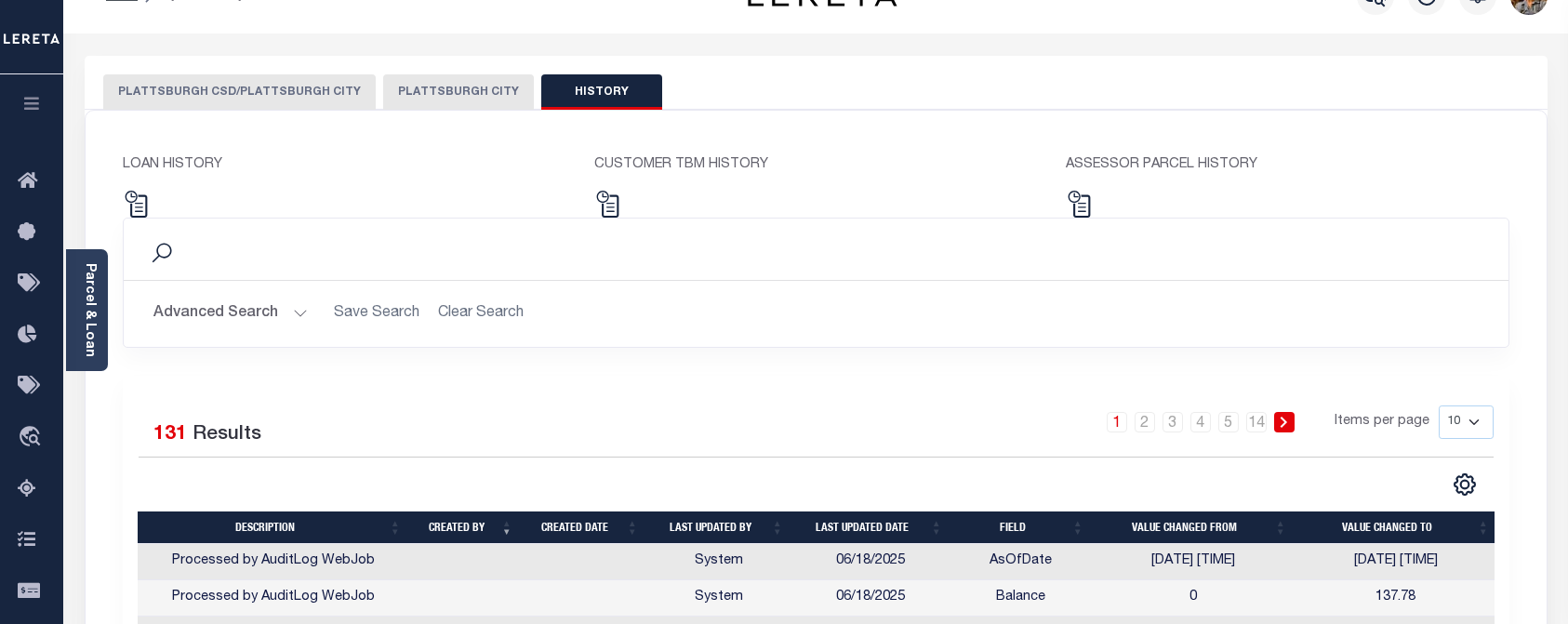 scroll, scrollTop: 0, scrollLeft: 0, axis: both 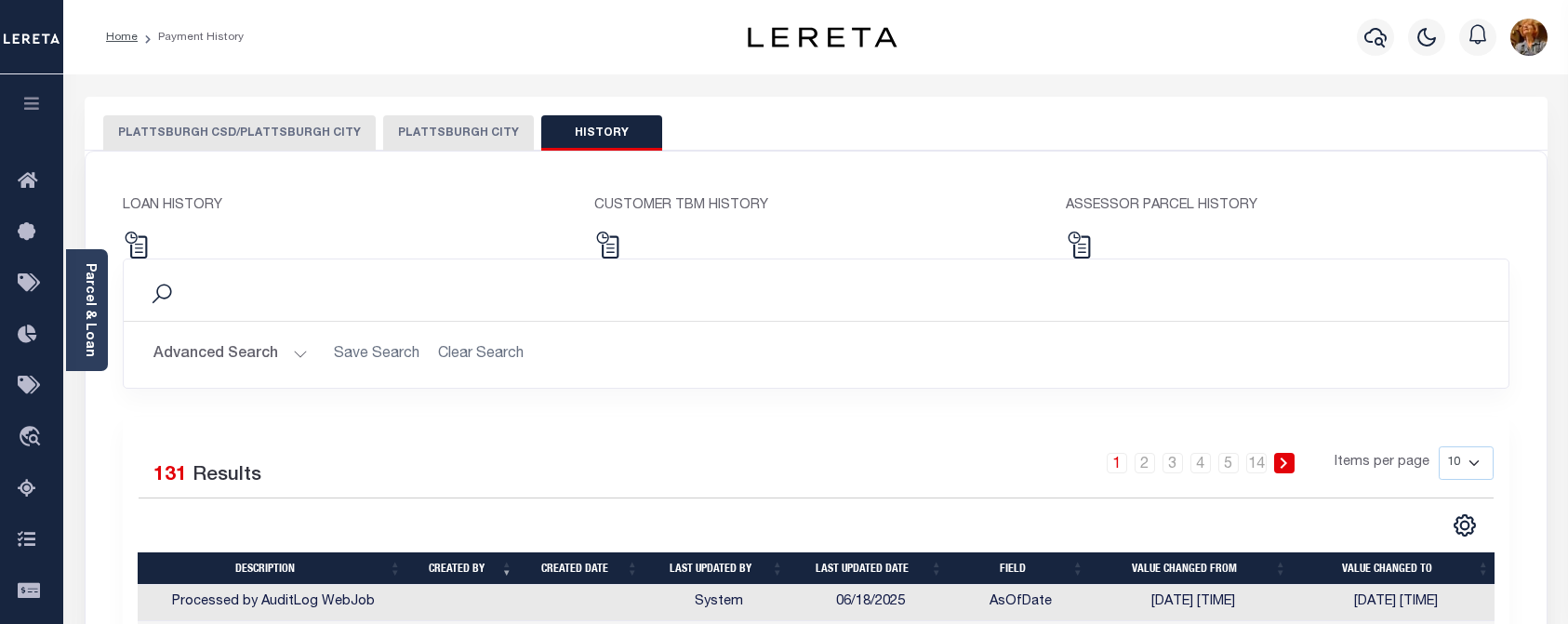 click on "PLATTSBURGH CITY" at bounding box center [458, 133] 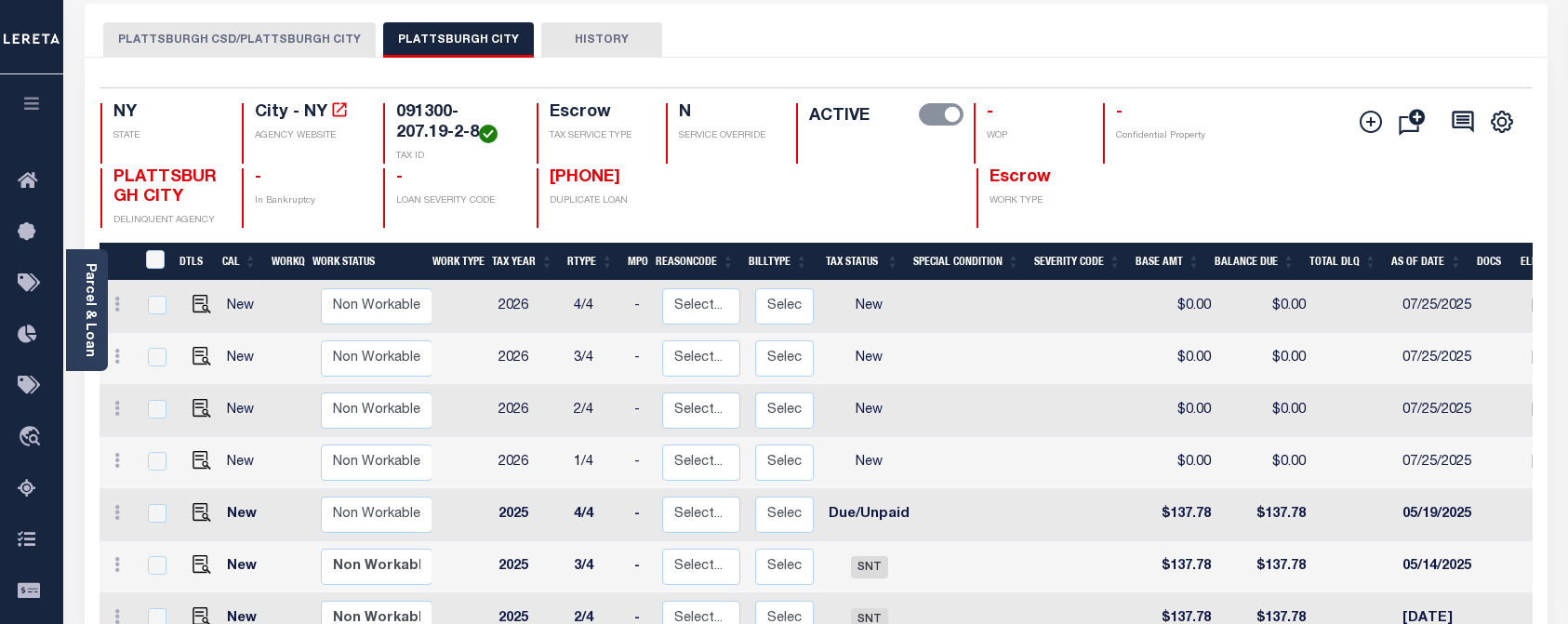 scroll, scrollTop: 279, scrollLeft: 0, axis: vertical 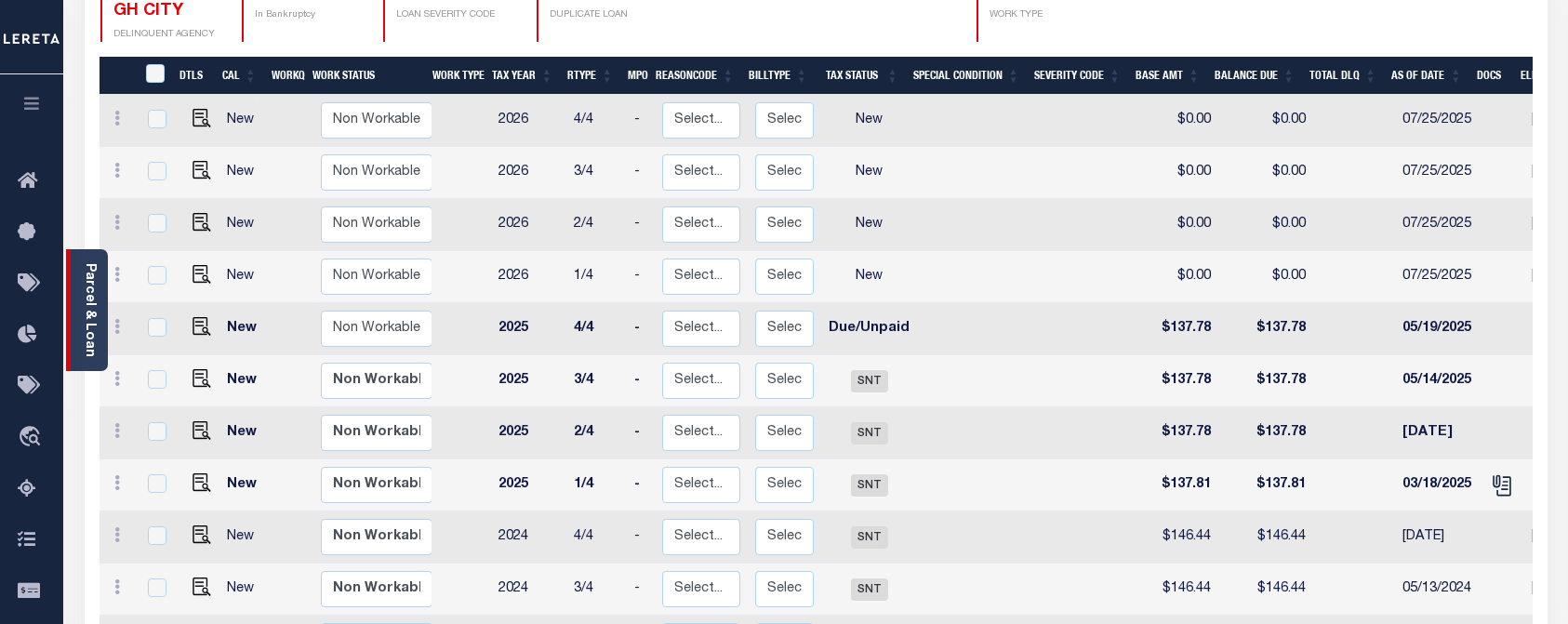click on "Parcel & Loan" at bounding box center (89, 310) 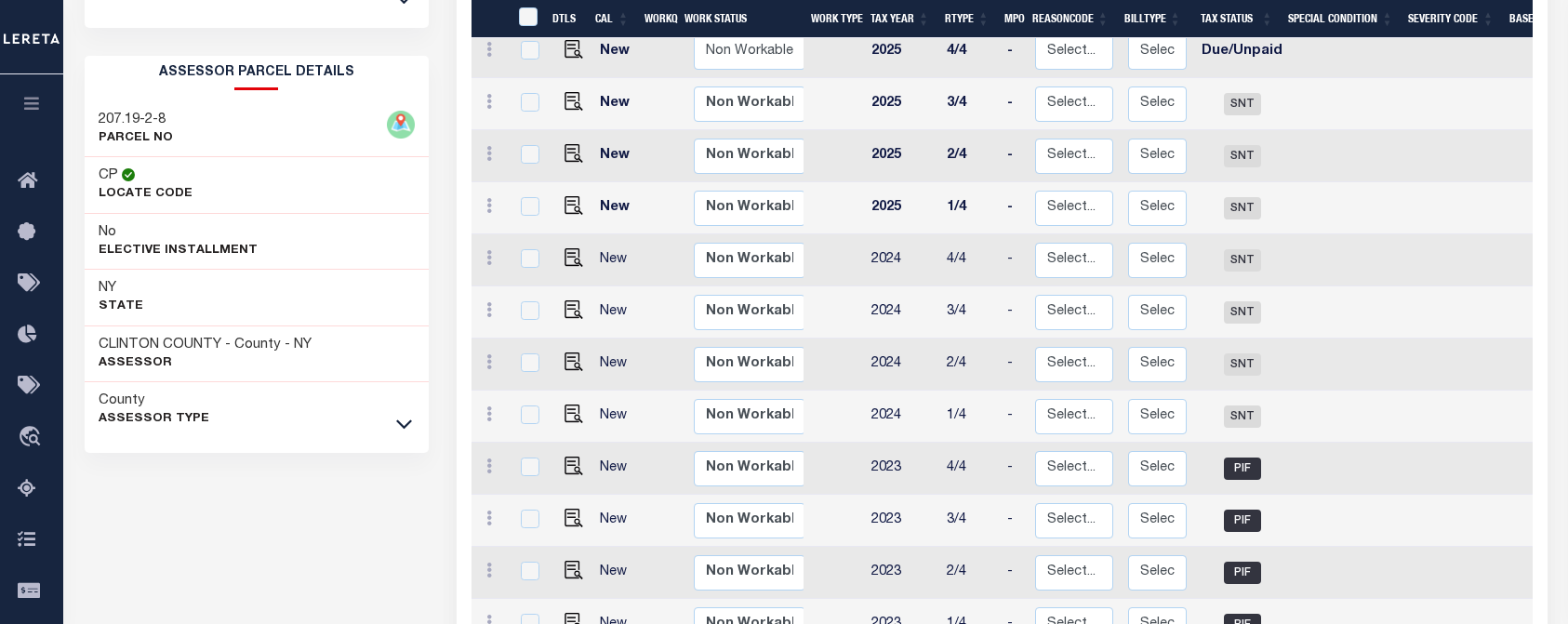 scroll, scrollTop: 651, scrollLeft: 0, axis: vertical 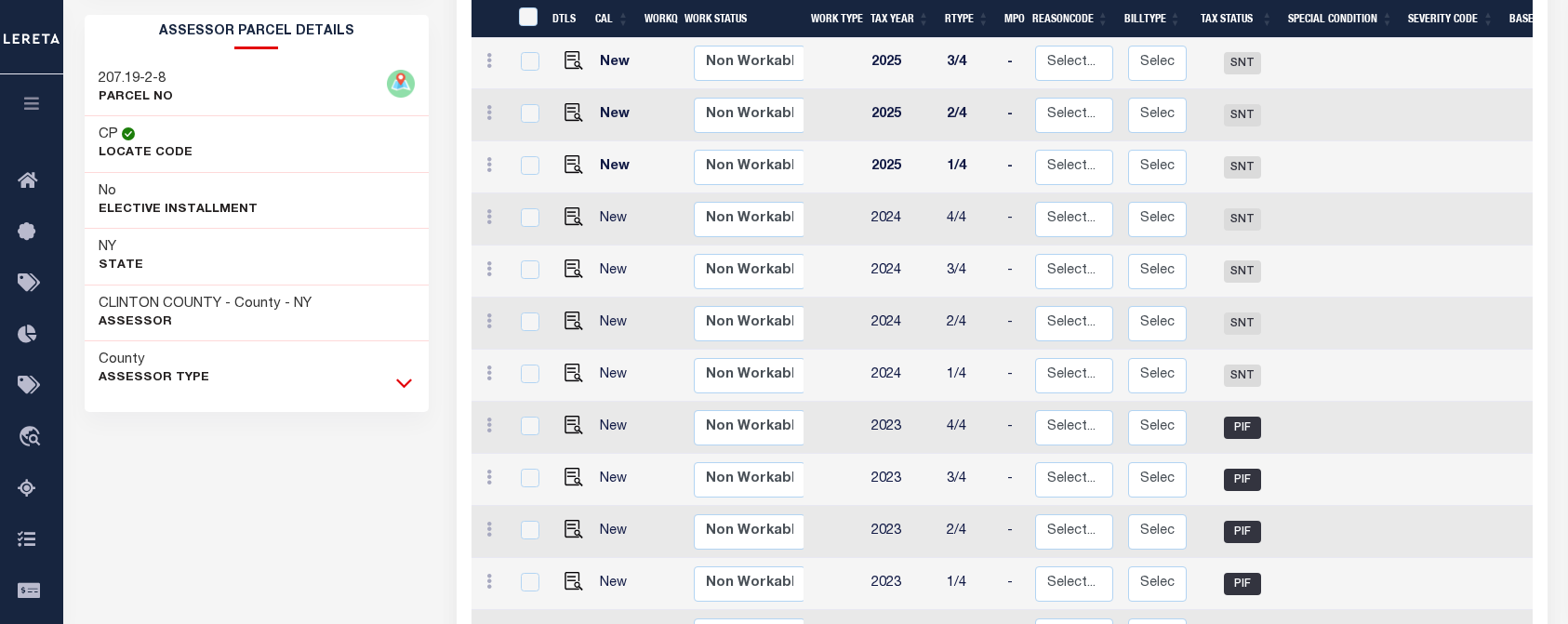 click 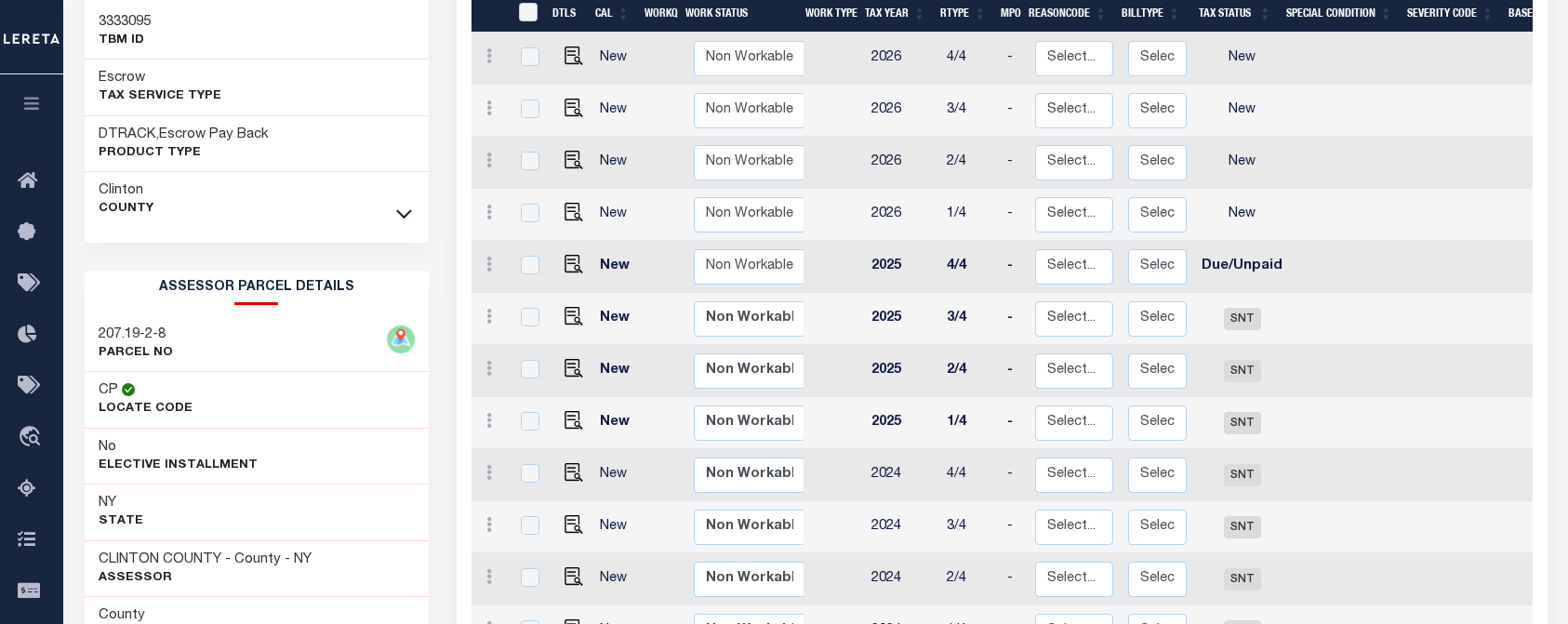 scroll, scrollTop: 383, scrollLeft: 0, axis: vertical 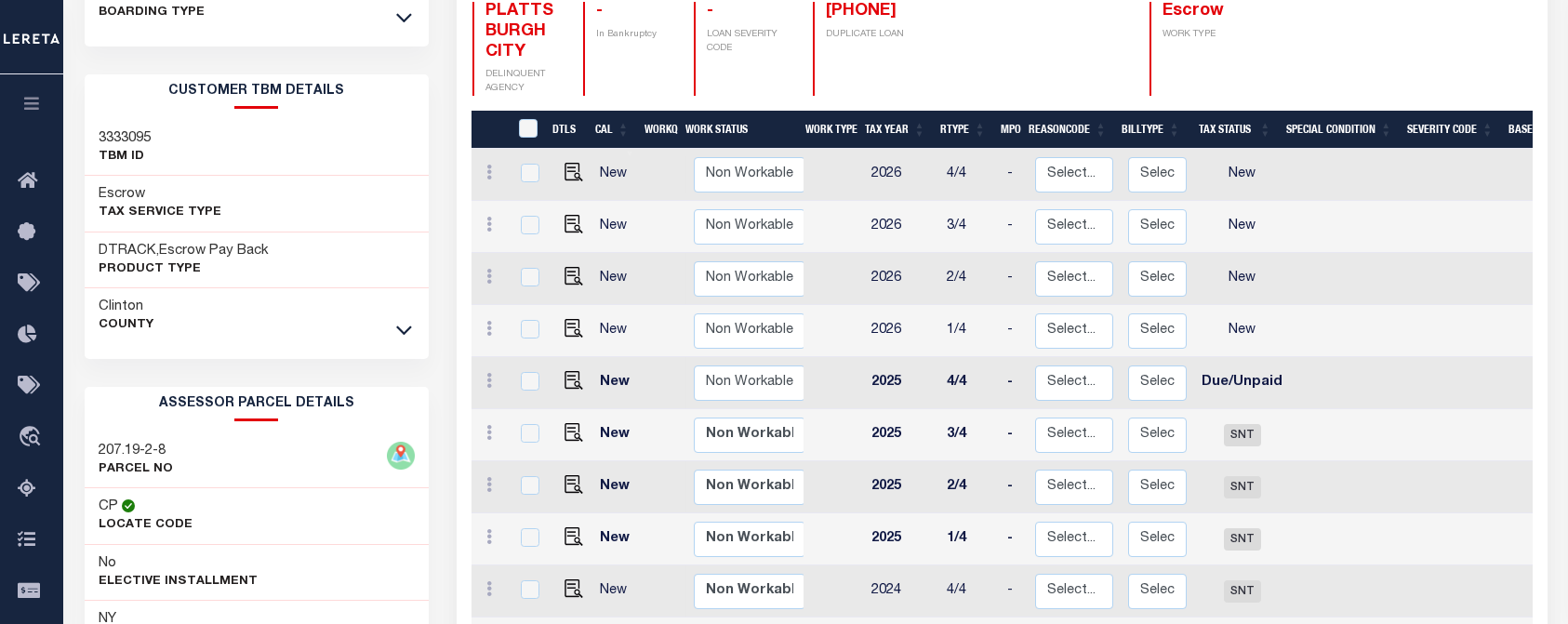 click at bounding box center [1070, 48] 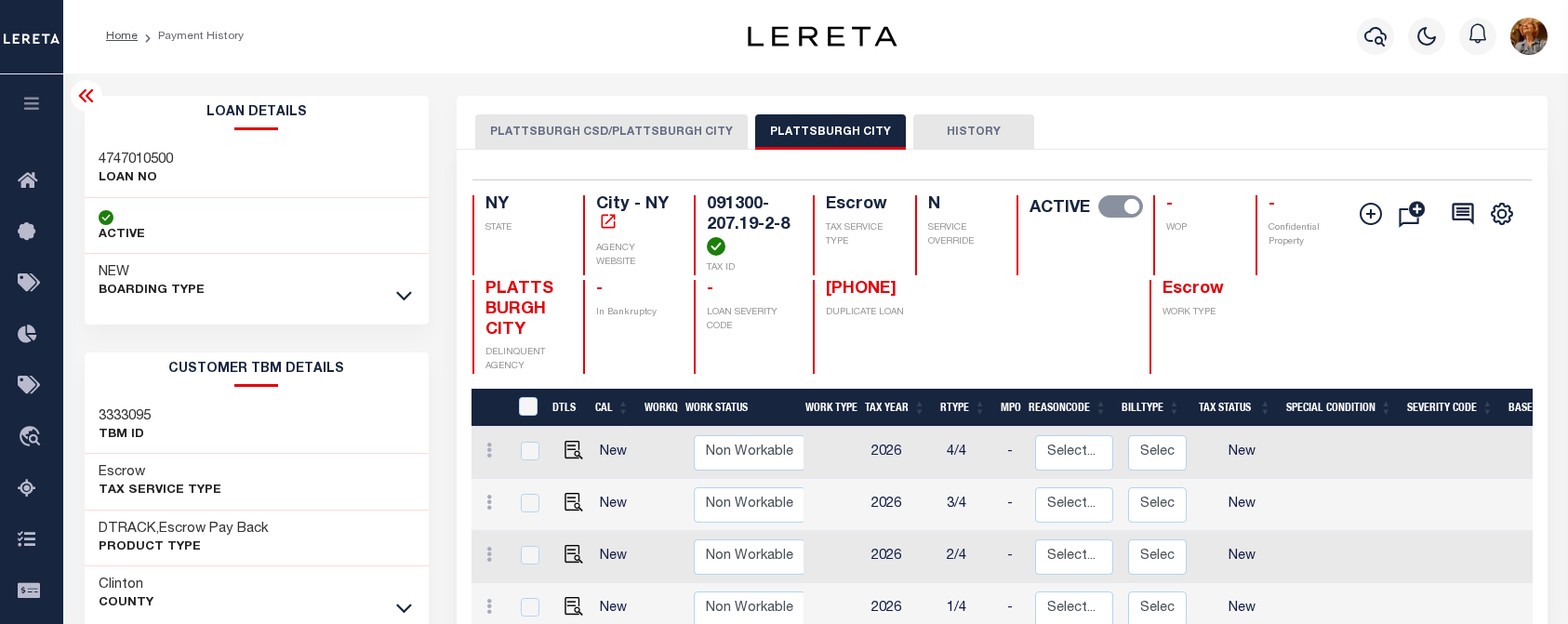scroll, scrollTop: 0, scrollLeft: 0, axis: both 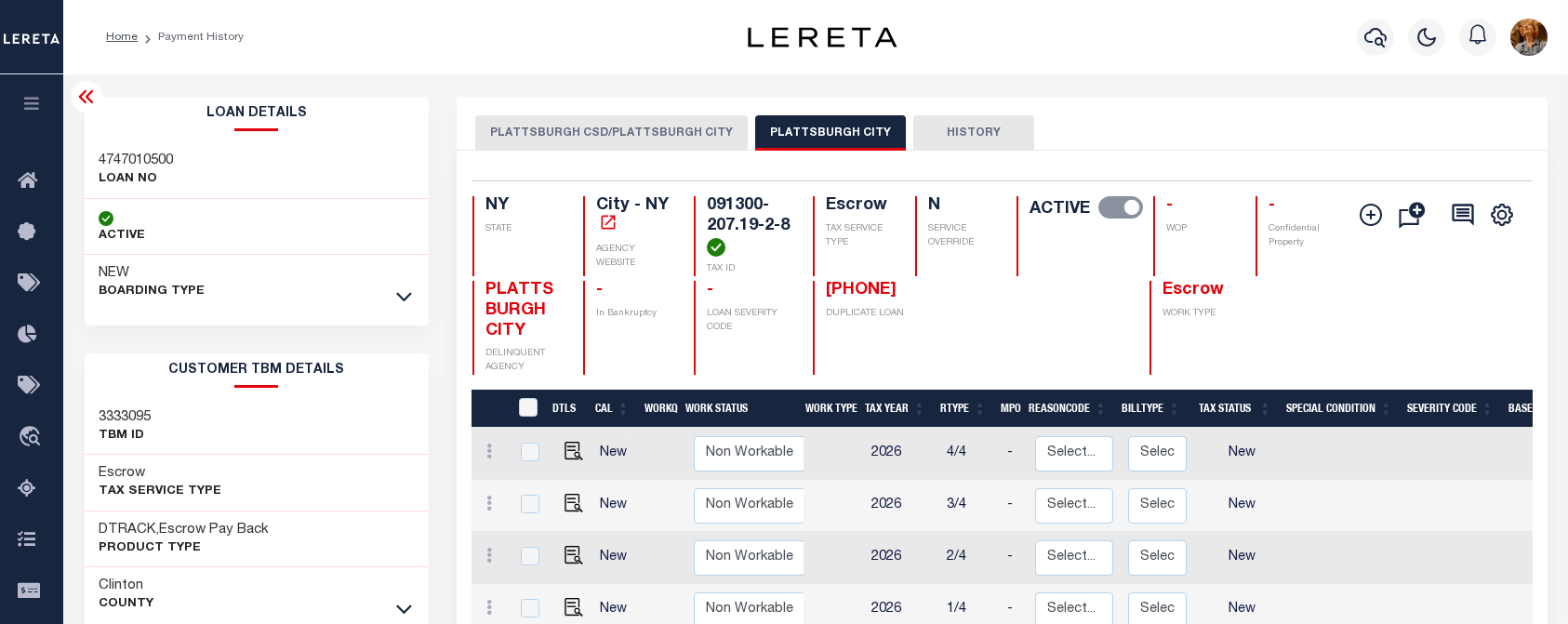 click on "Add Installment Line
Bad Parcel Request Check" at bounding box center [1430, 285] 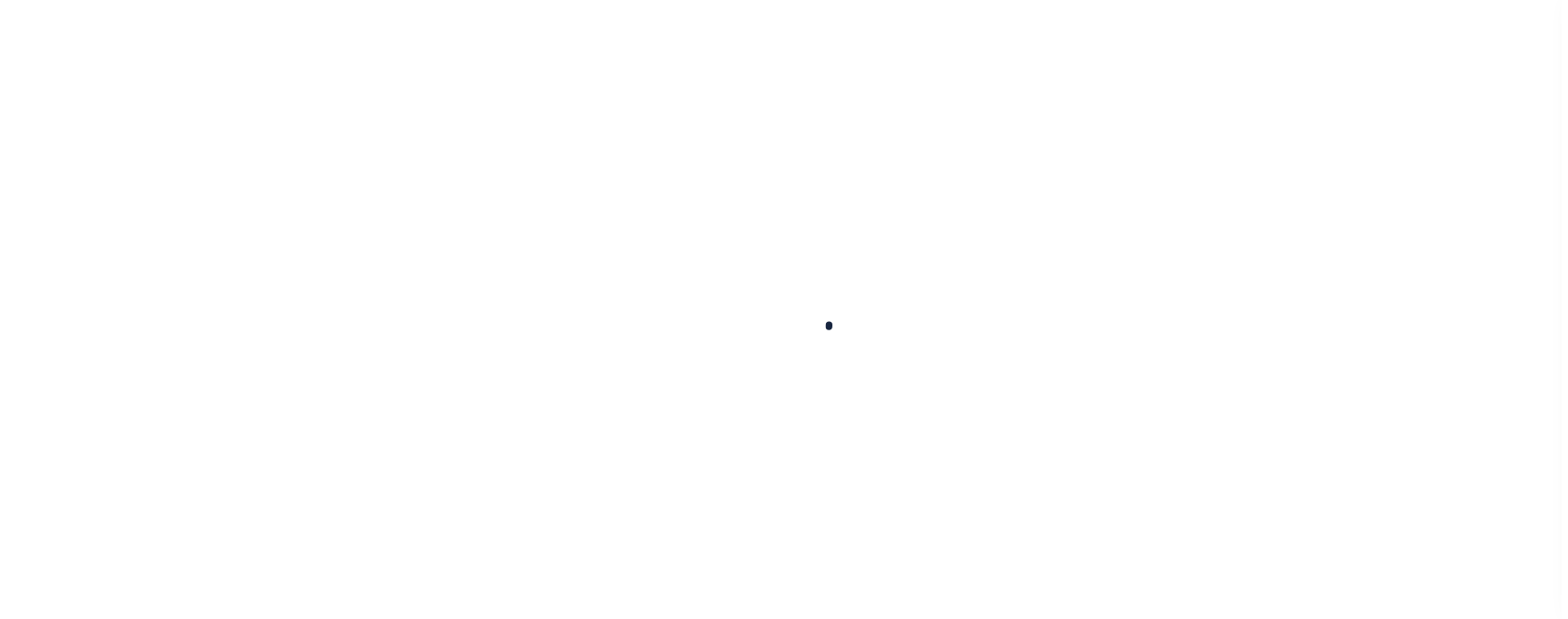 scroll, scrollTop: 0, scrollLeft: 0, axis: both 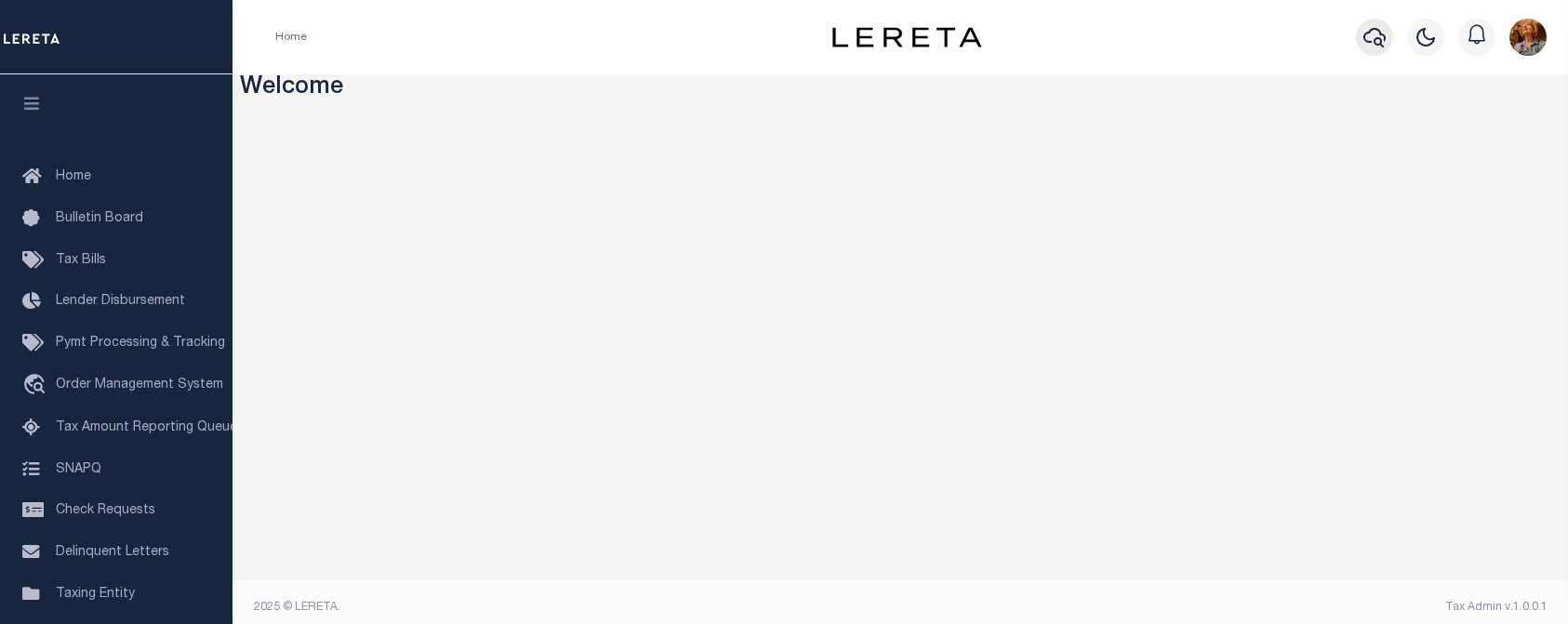 click 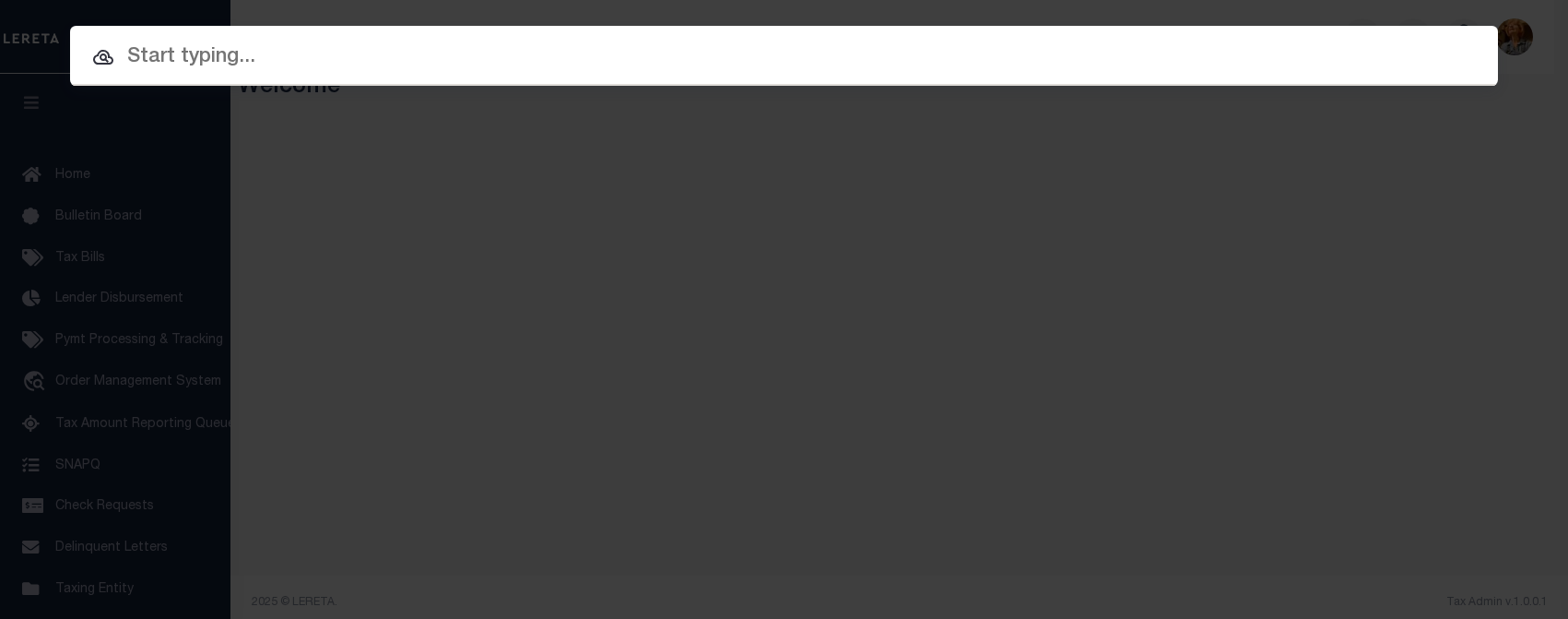 click at bounding box center [784, 57] 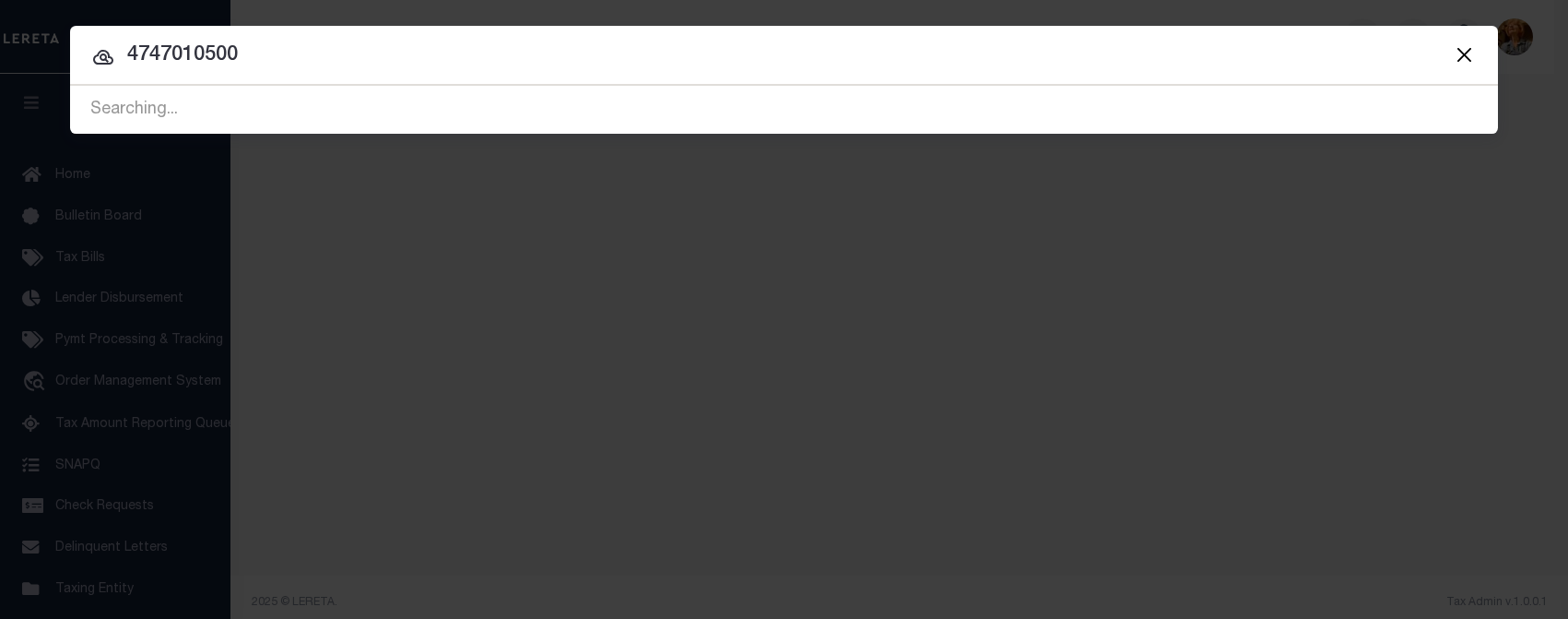type on "4747010500" 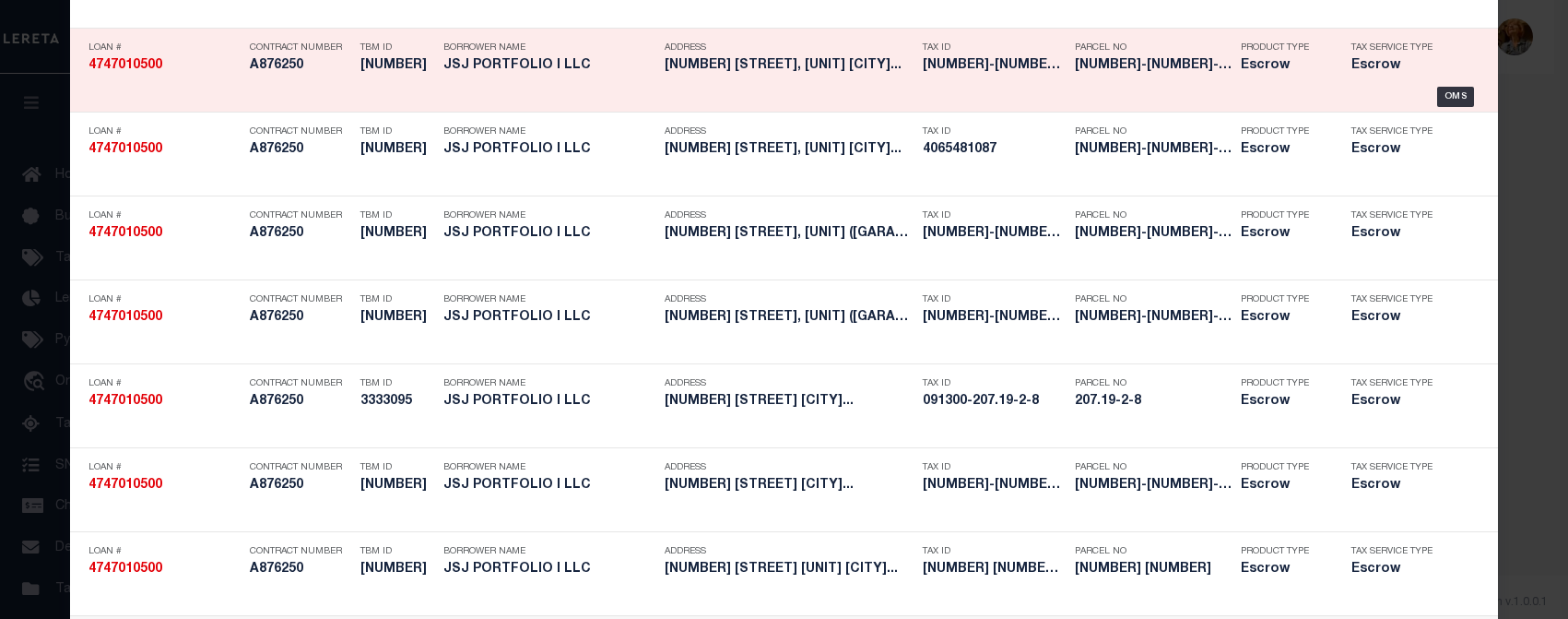 scroll, scrollTop: 923, scrollLeft: 0, axis: vertical 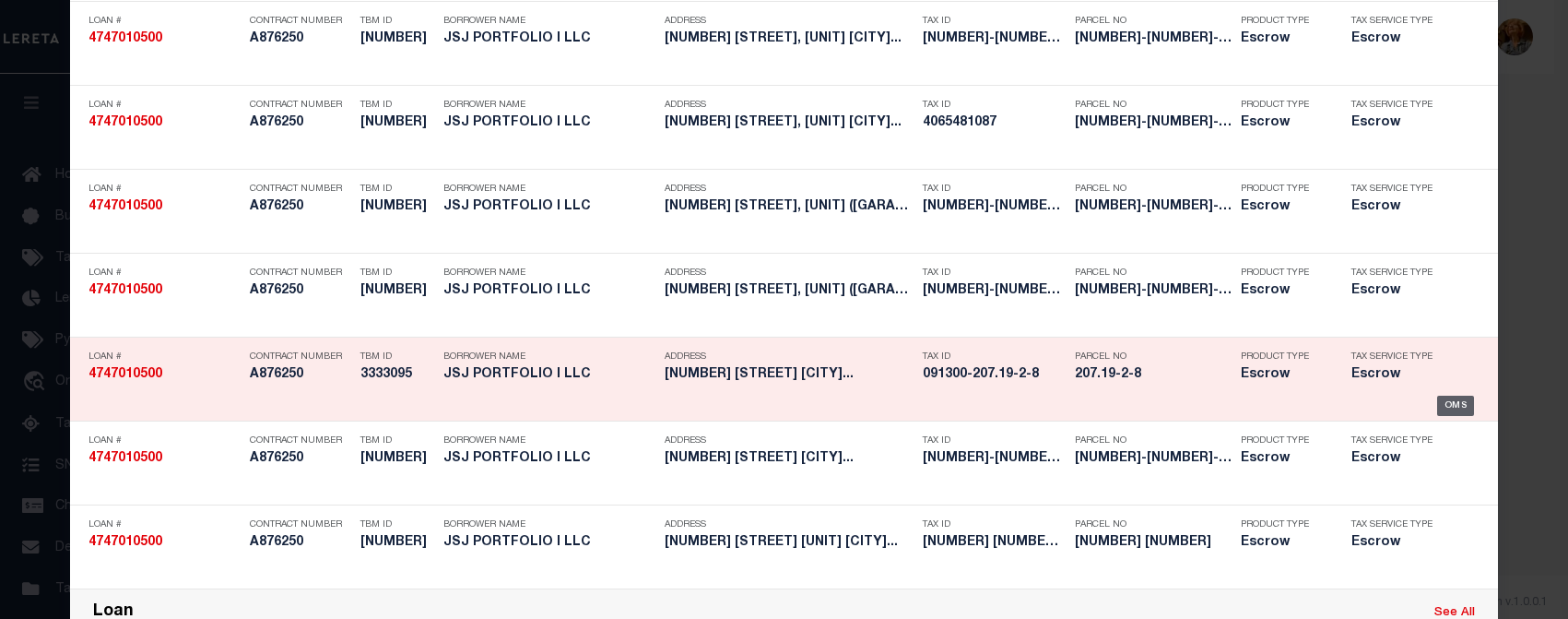 click on "OMS" at bounding box center (1456, 406) 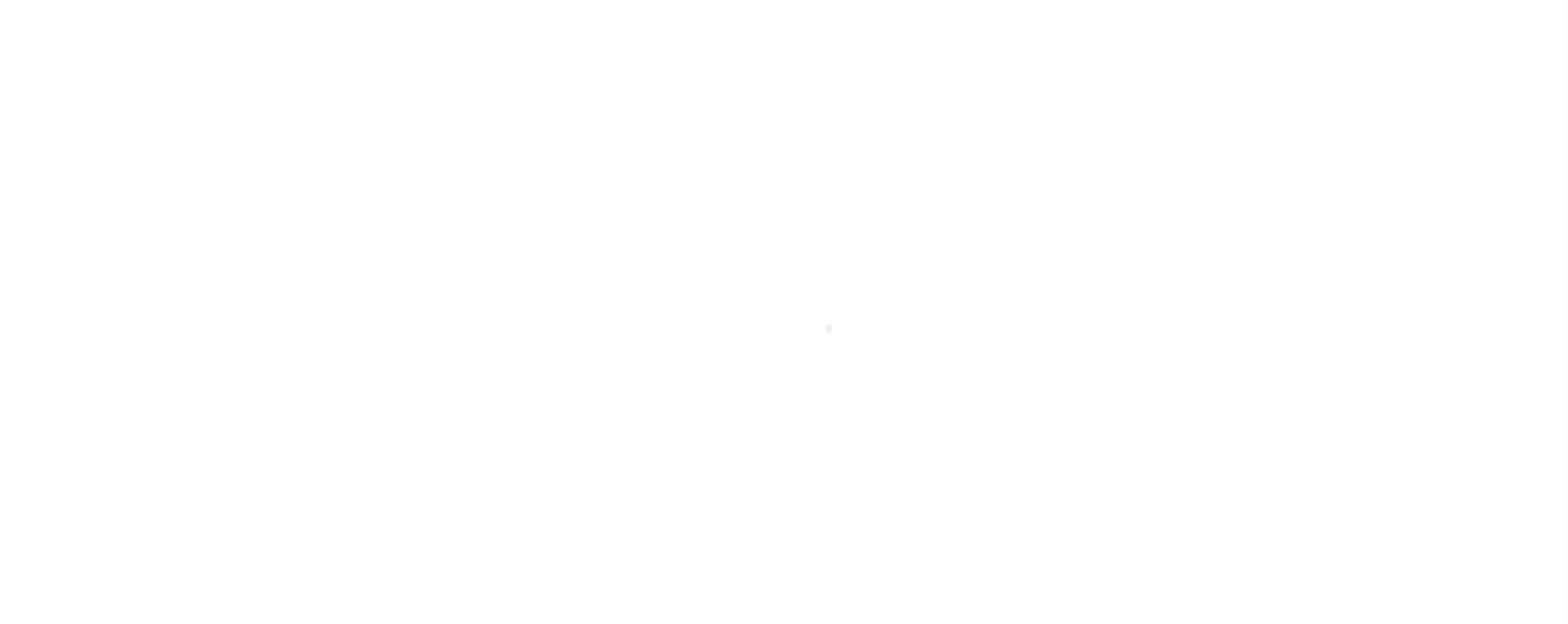 select on "10" 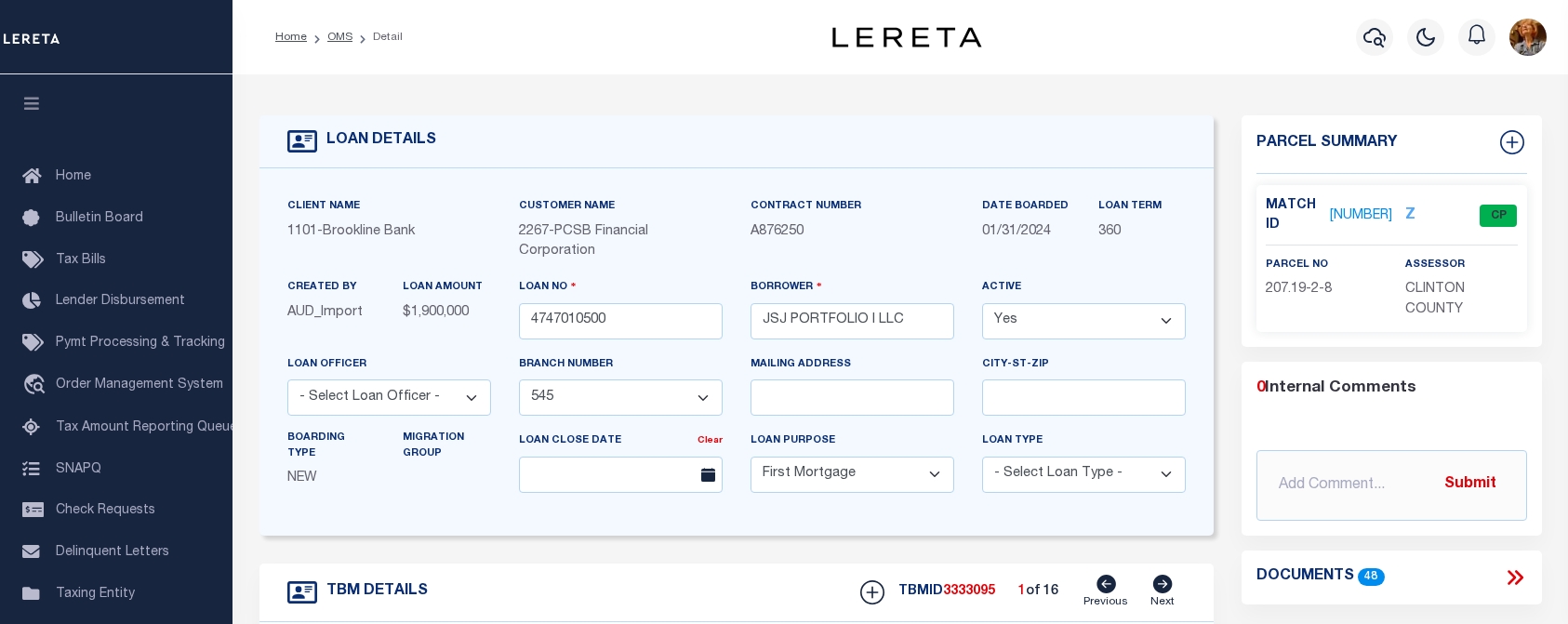 click on "Profile
Sign out" at bounding box center [1284, 37] 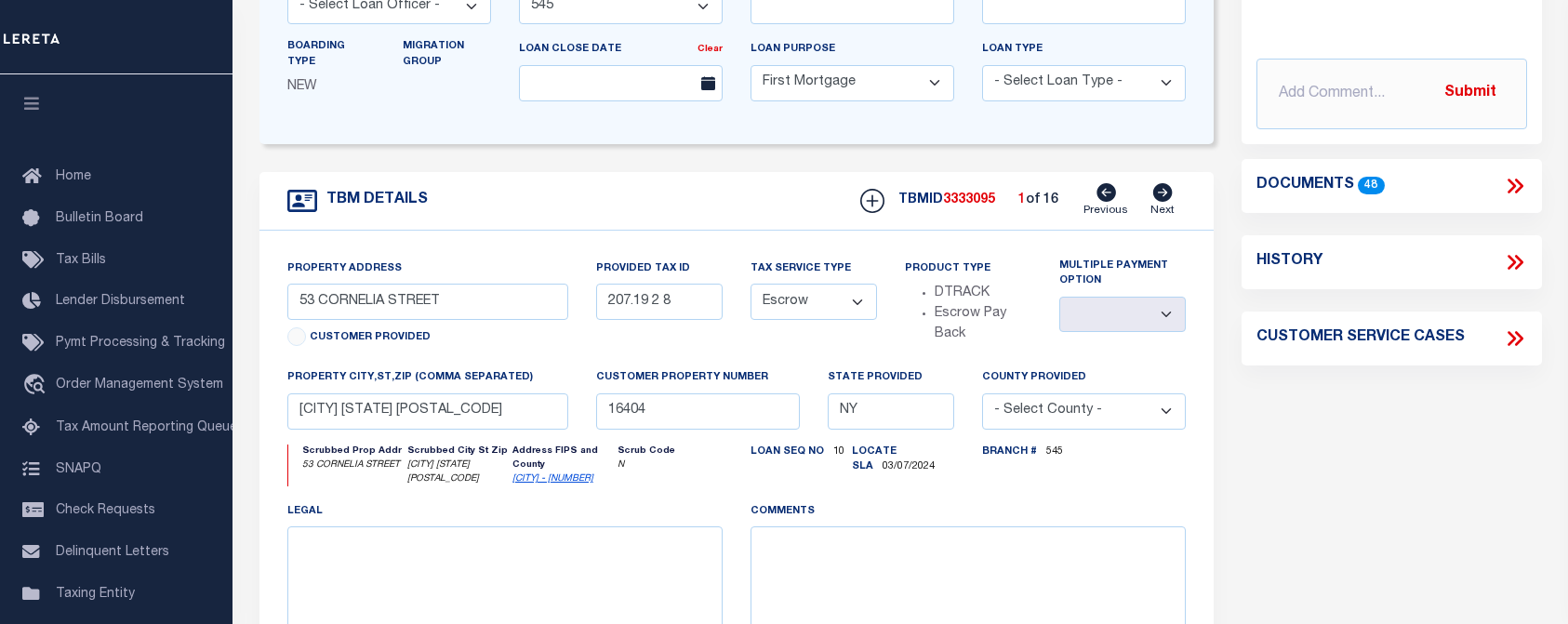 scroll, scrollTop: 465, scrollLeft: 0, axis: vertical 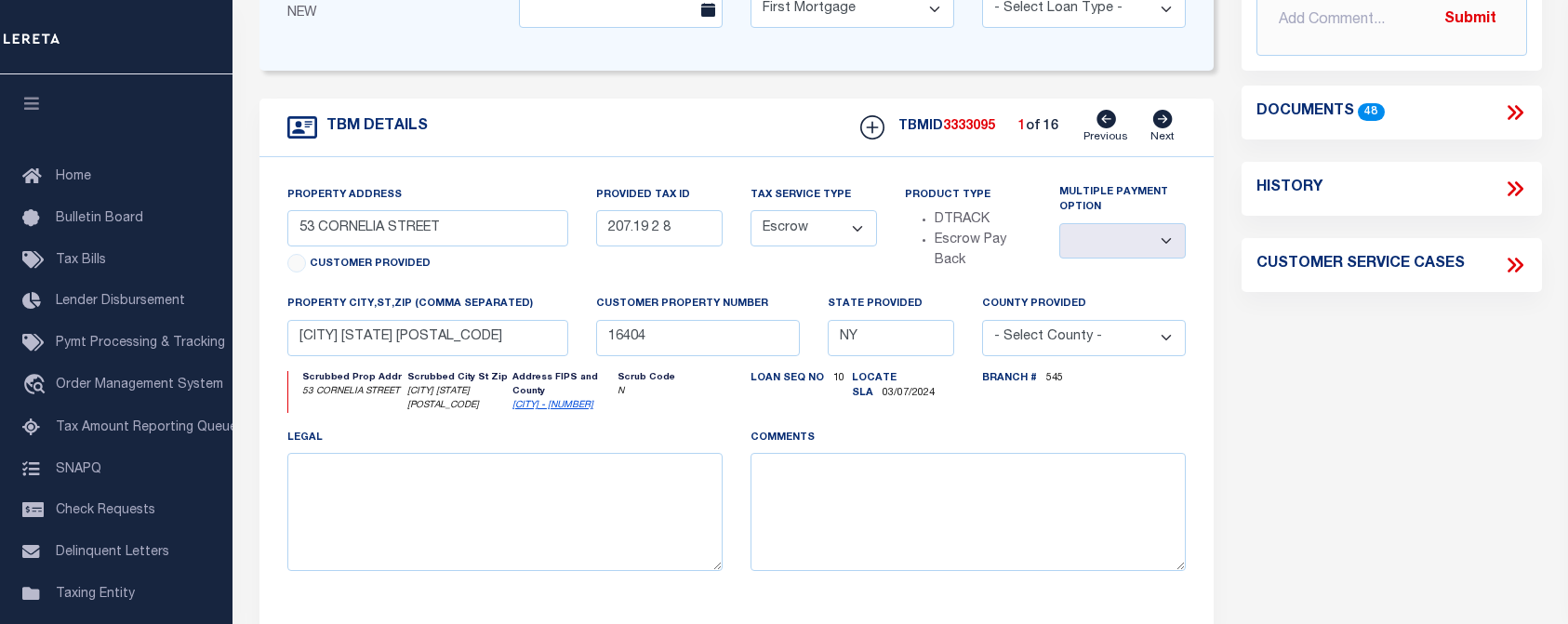 click on "Parcel Summary
Match ID
[NUMBER]
Z parcel no [NUMBER]-[NUMBER]-[NUMBER] assessor" at bounding box center [1391, 176] 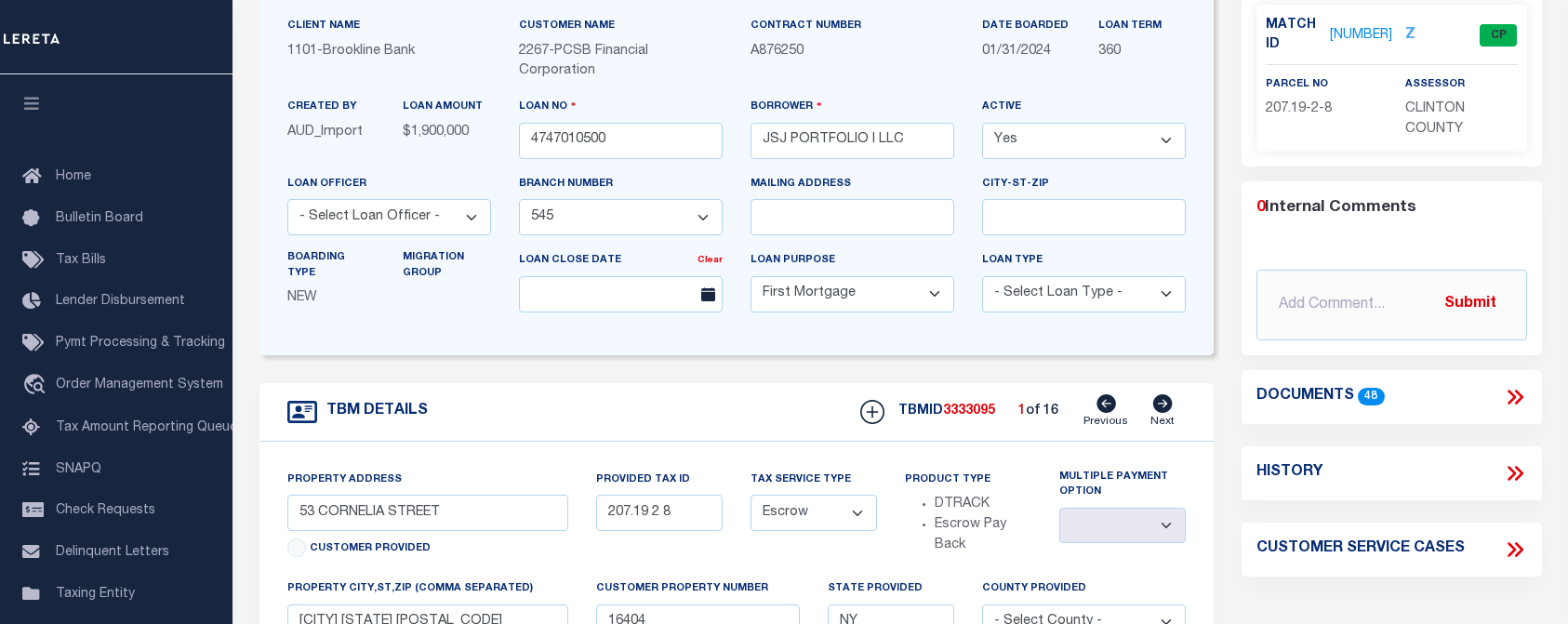 scroll, scrollTop: 0, scrollLeft: 0, axis: both 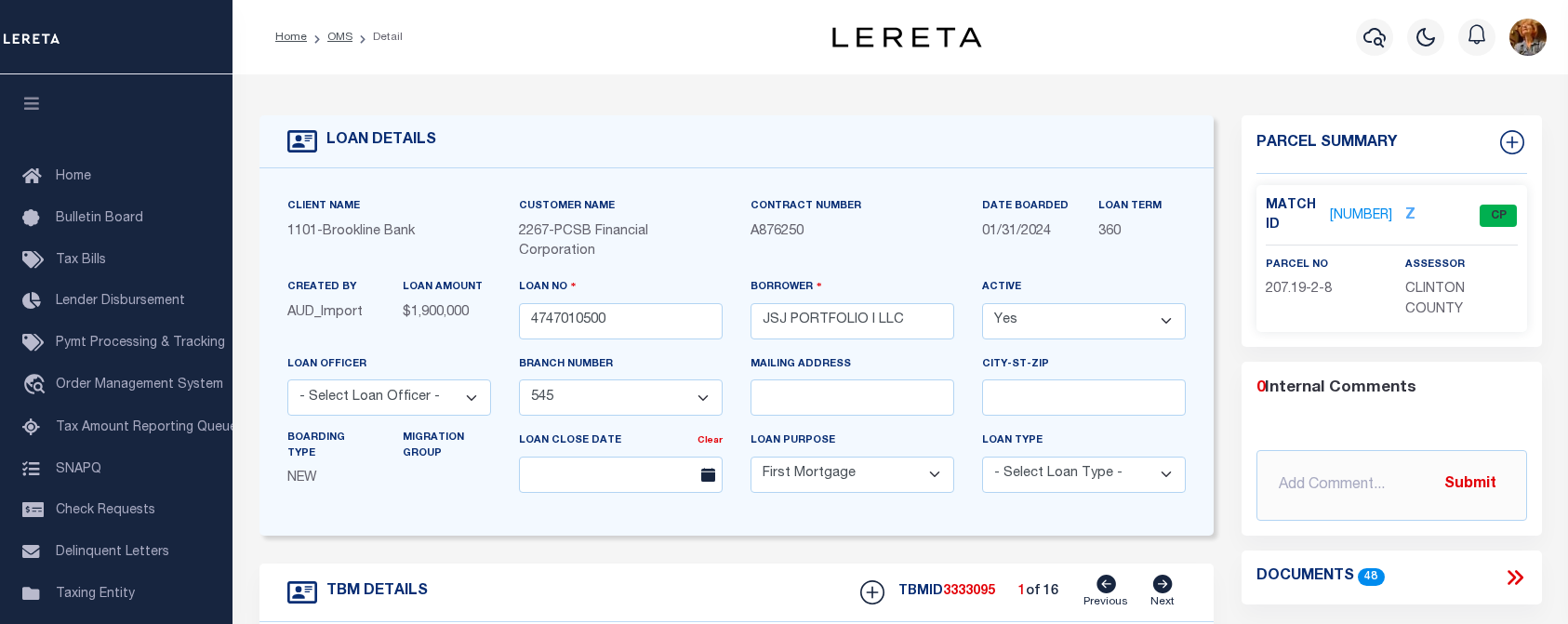 click on "[NUMBER]" at bounding box center (1361, 216) 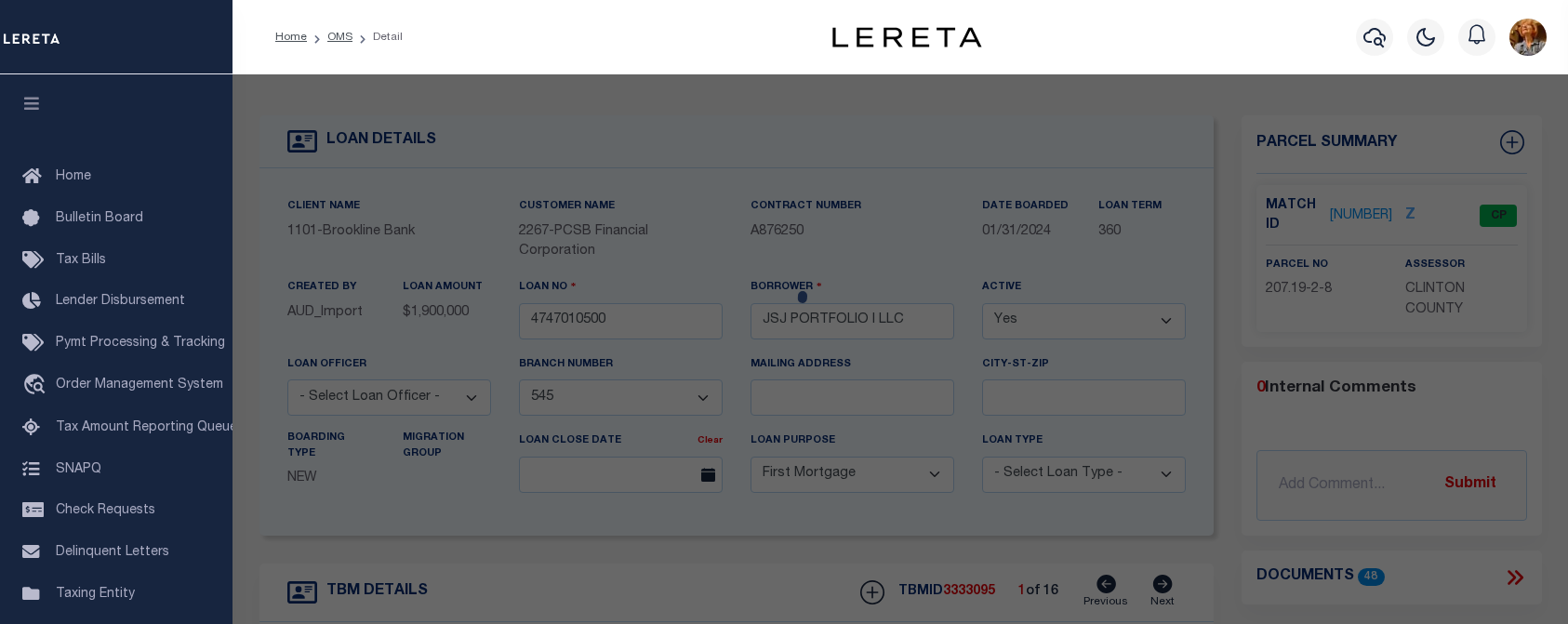checkbox on "false" 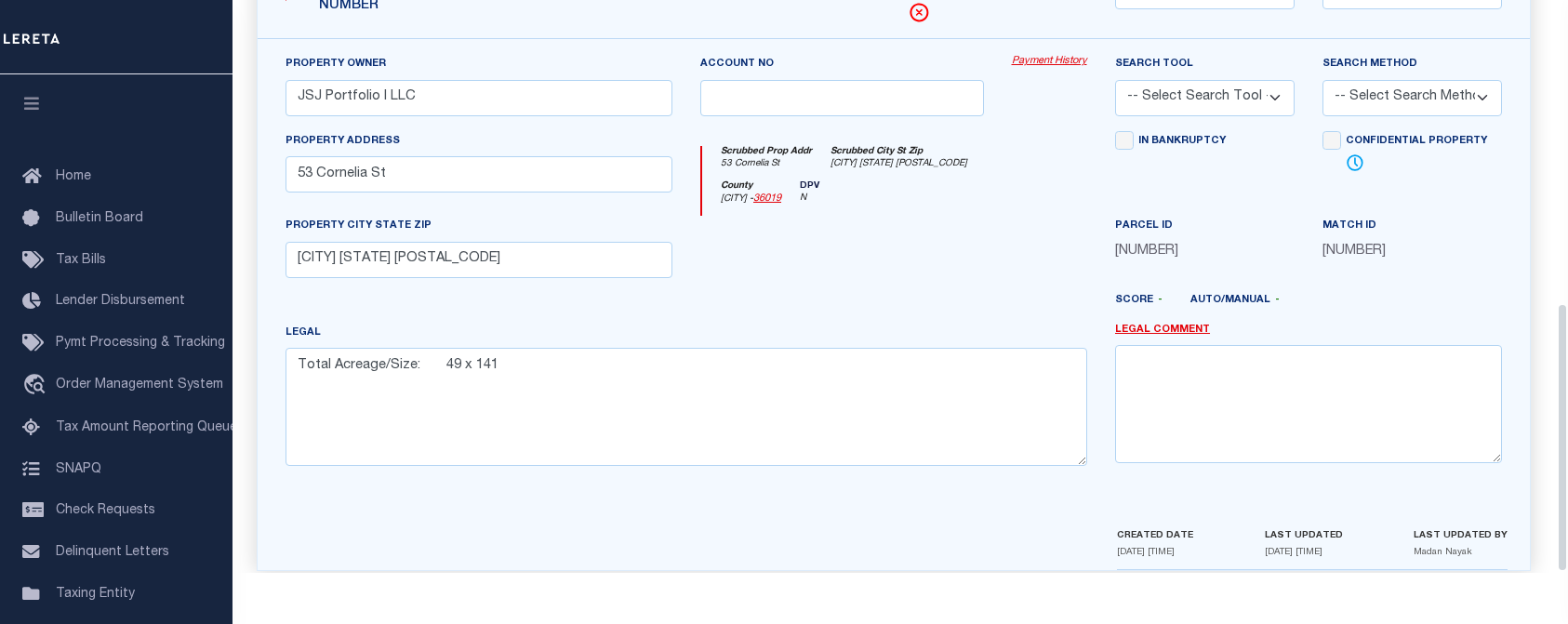 scroll, scrollTop: 645, scrollLeft: 0, axis: vertical 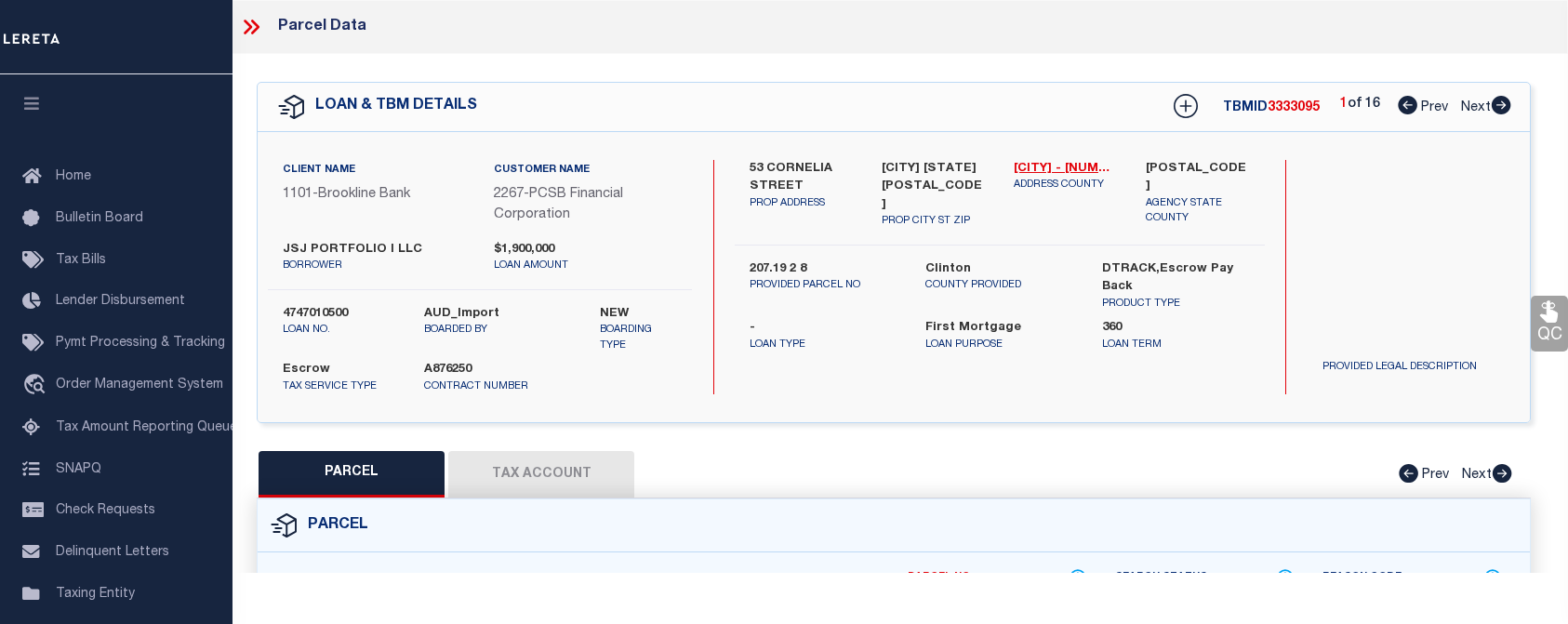 drag, startPoint x: 1560, startPoint y: 339, endPoint x: 1552, endPoint y: -22, distance: 361.08863 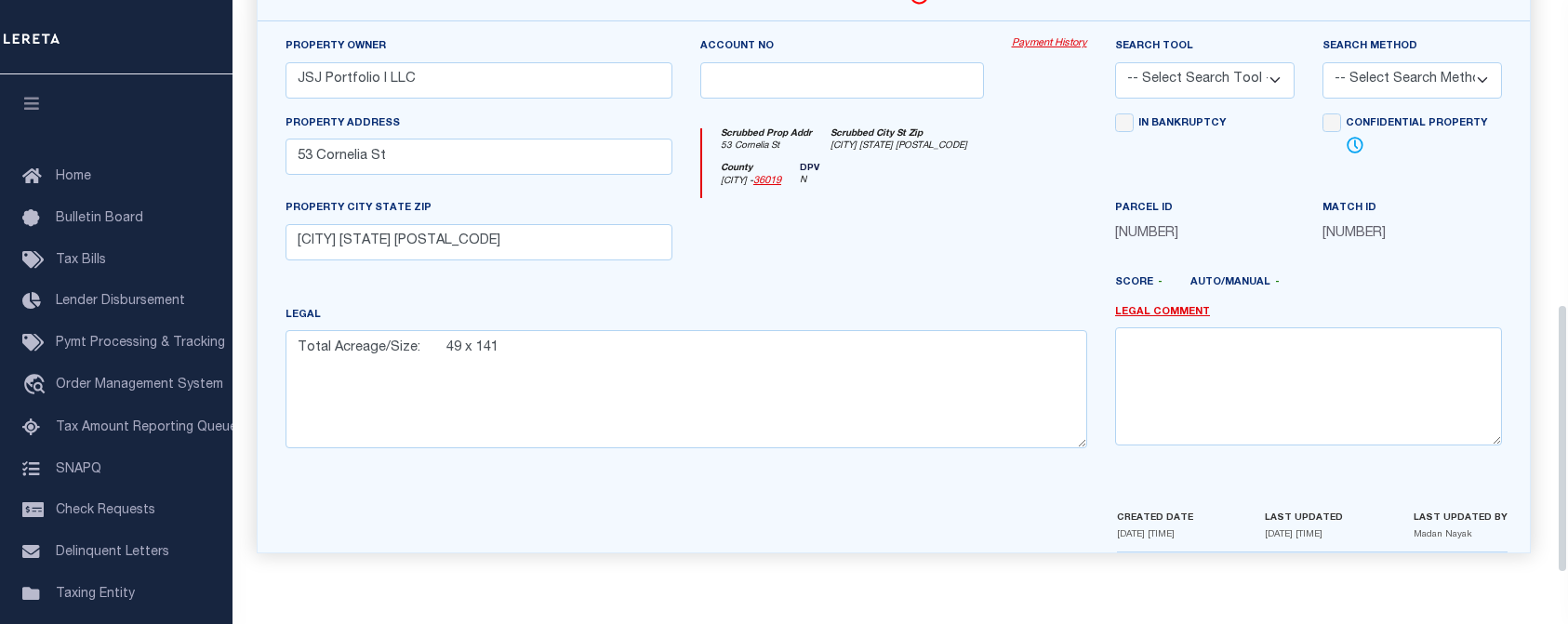 scroll, scrollTop: 645, scrollLeft: 0, axis: vertical 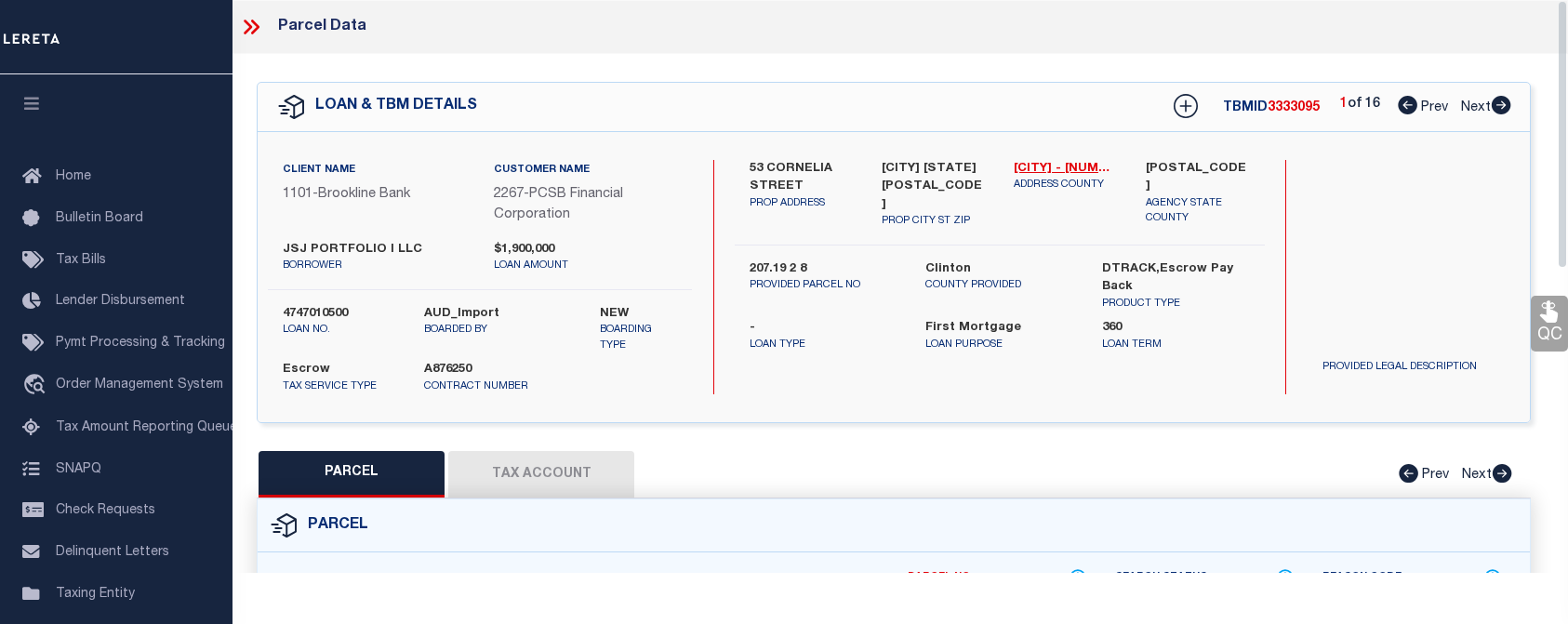 drag, startPoint x: 1564, startPoint y: 78, endPoint x: 1558, endPoint y: 38, distance: 40.4475 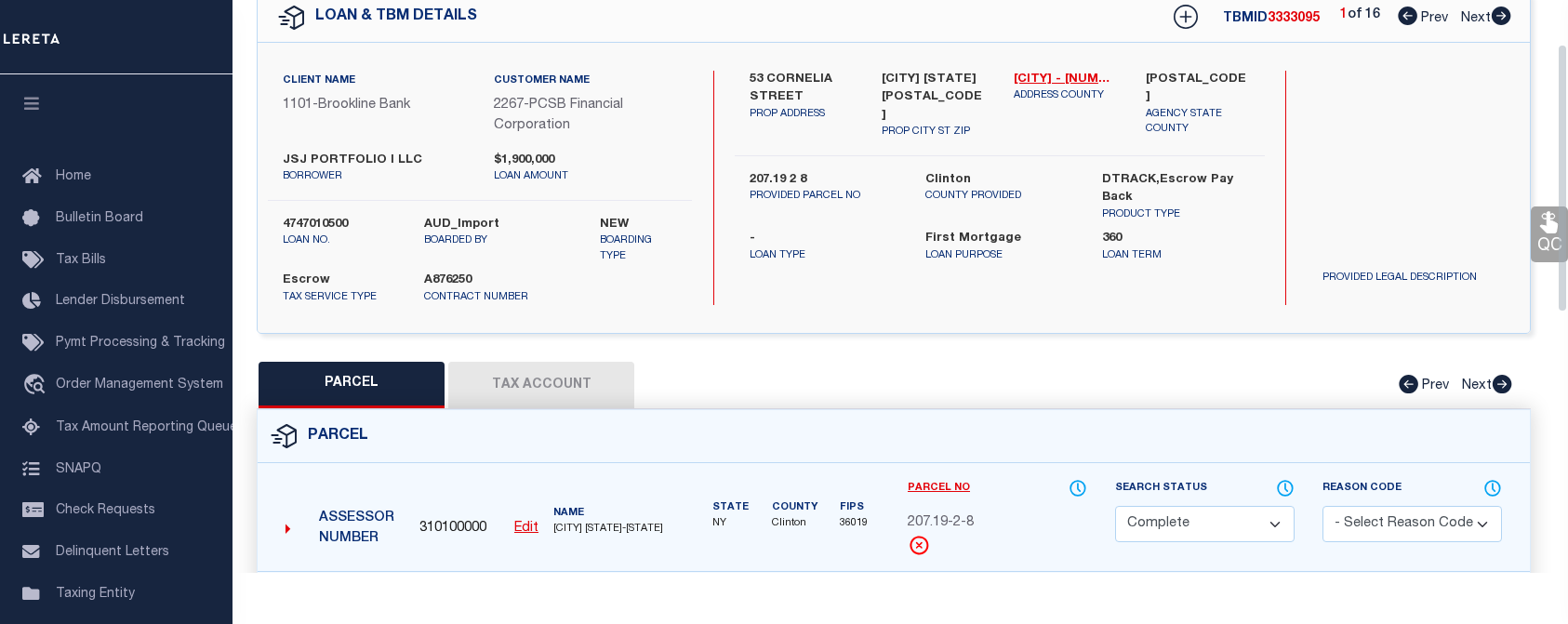 scroll, scrollTop: 93, scrollLeft: 0, axis: vertical 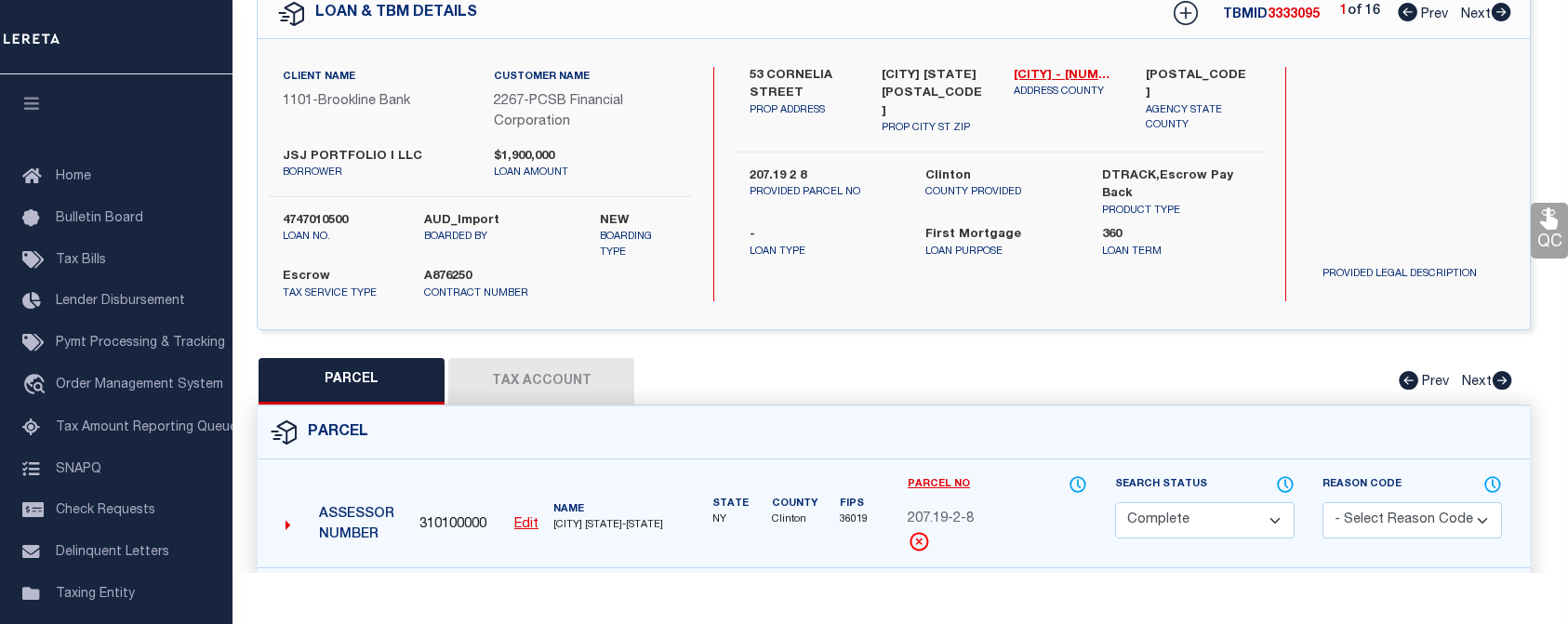 click on "Tax Account" at bounding box center (541, 381) 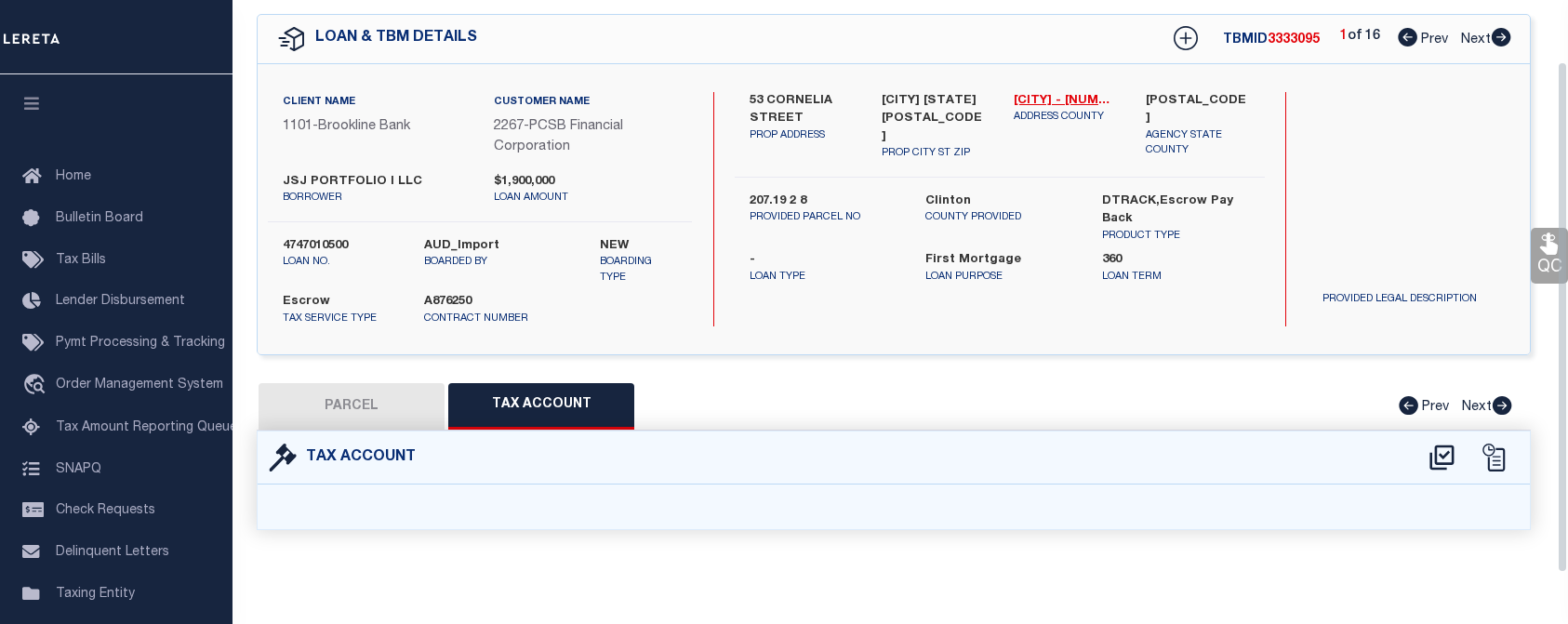 scroll, scrollTop: 93, scrollLeft: 0, axis: vertical 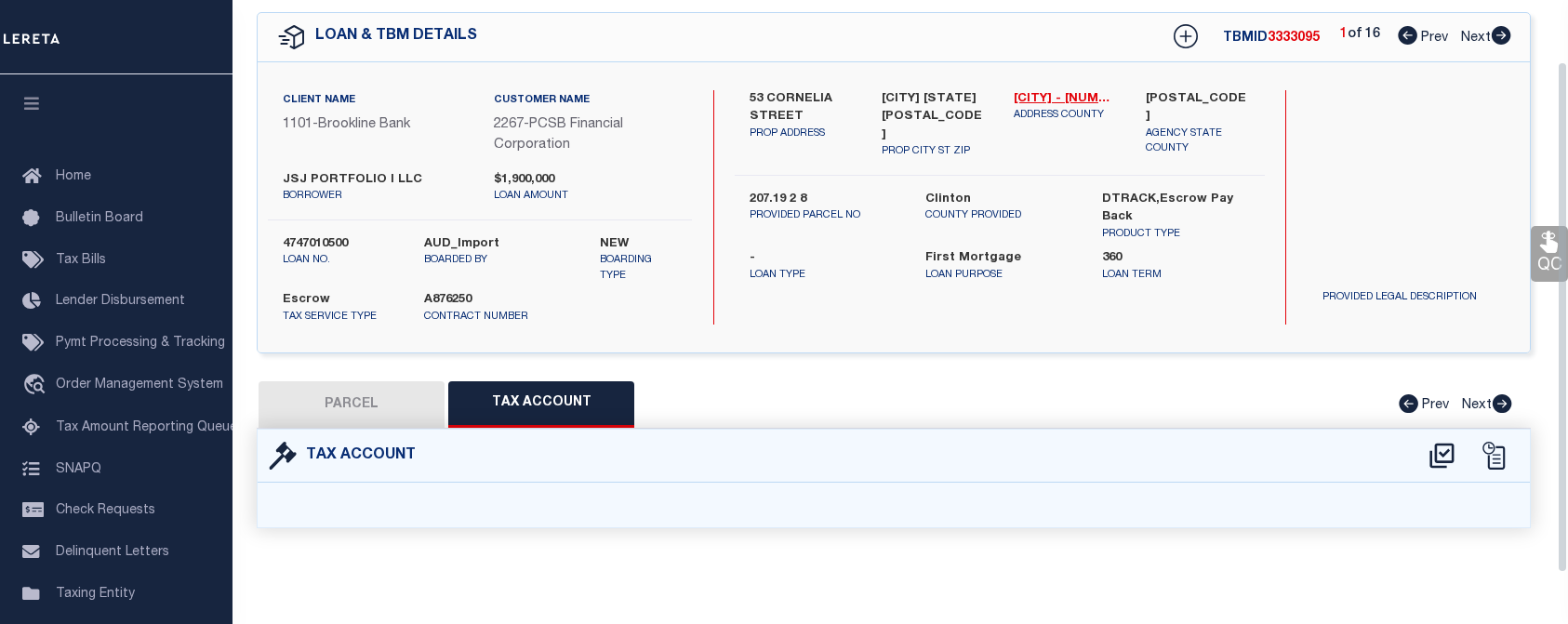 select on "100" 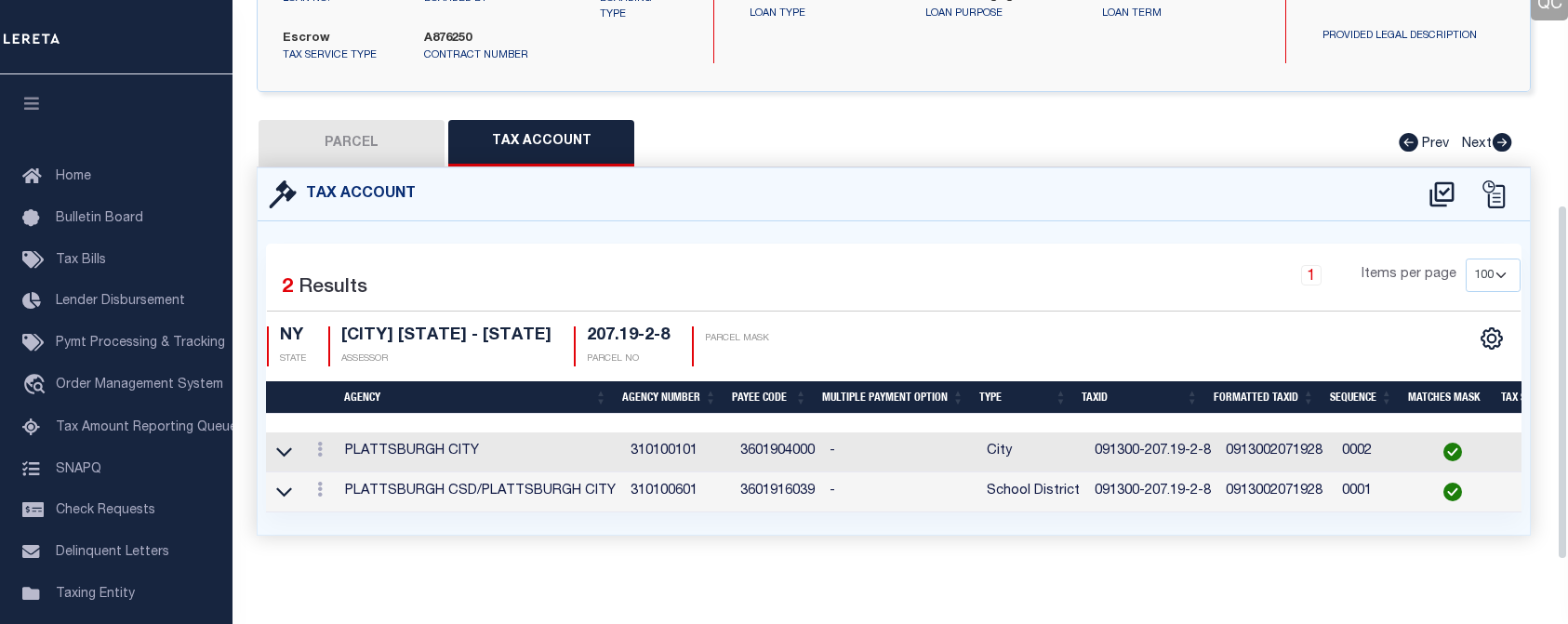 scroll, scrollTop: 351, scrollLeft: 0, axis: vertical 